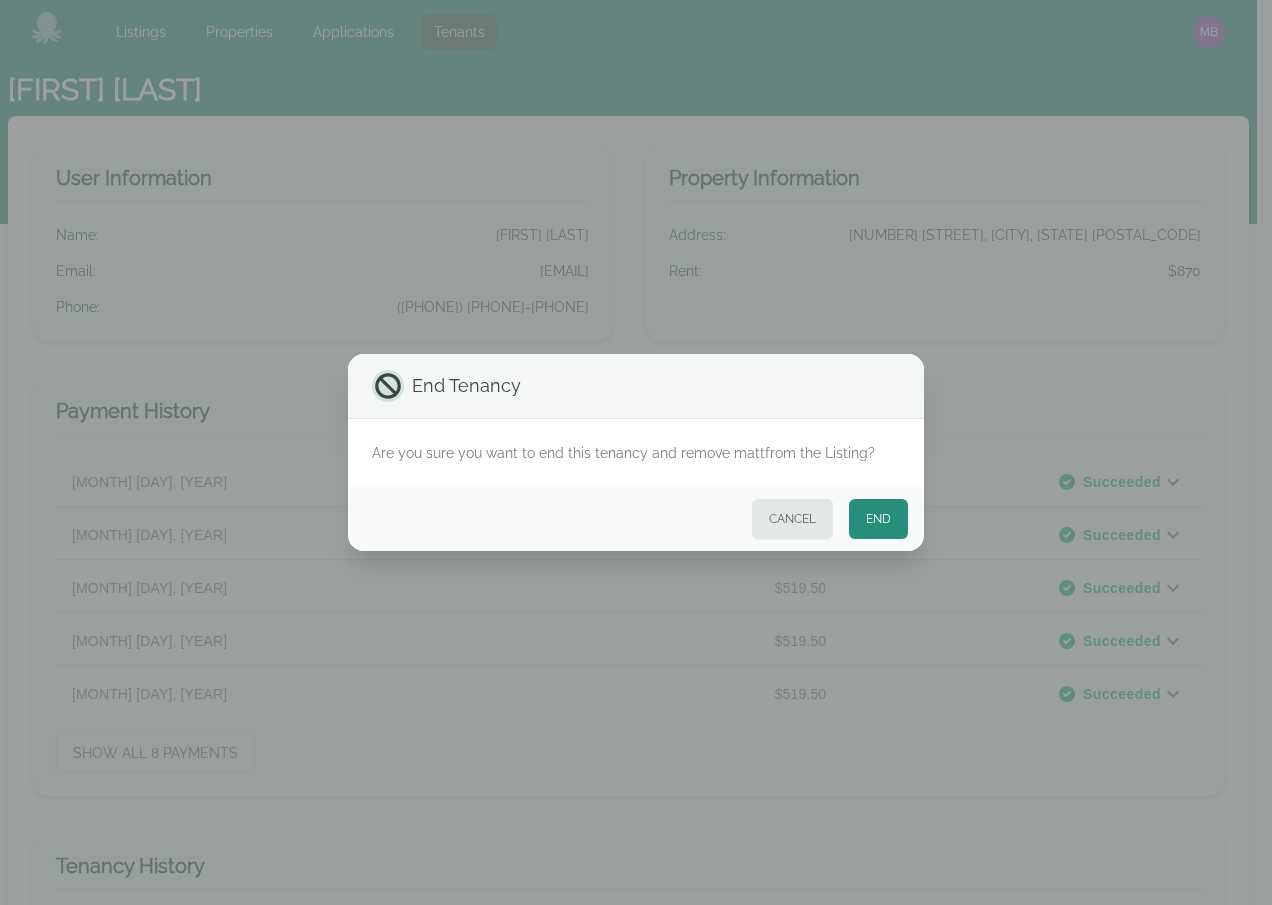 select on "*" 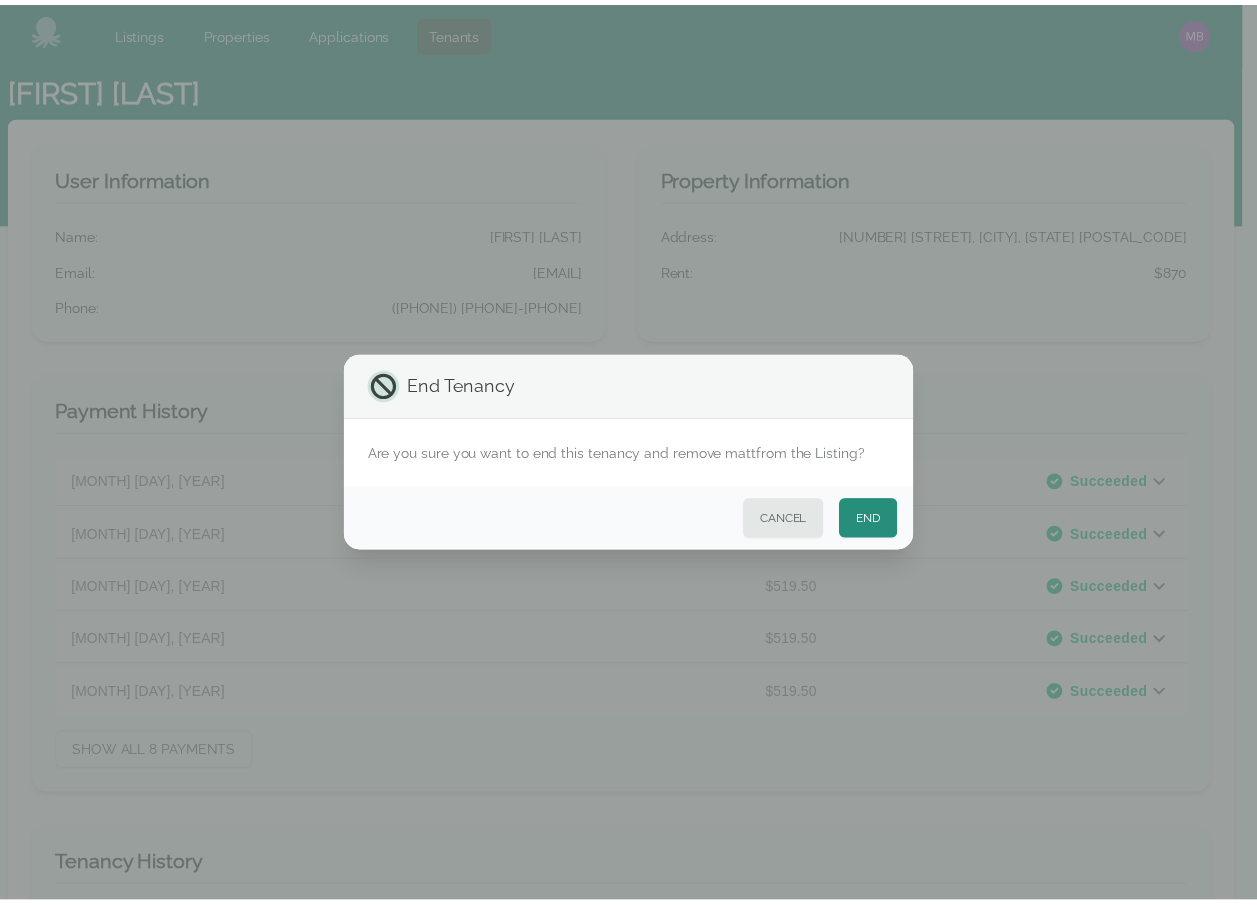 scroll, scrollTop: 441, scrollLeft: 0, axis: vertical 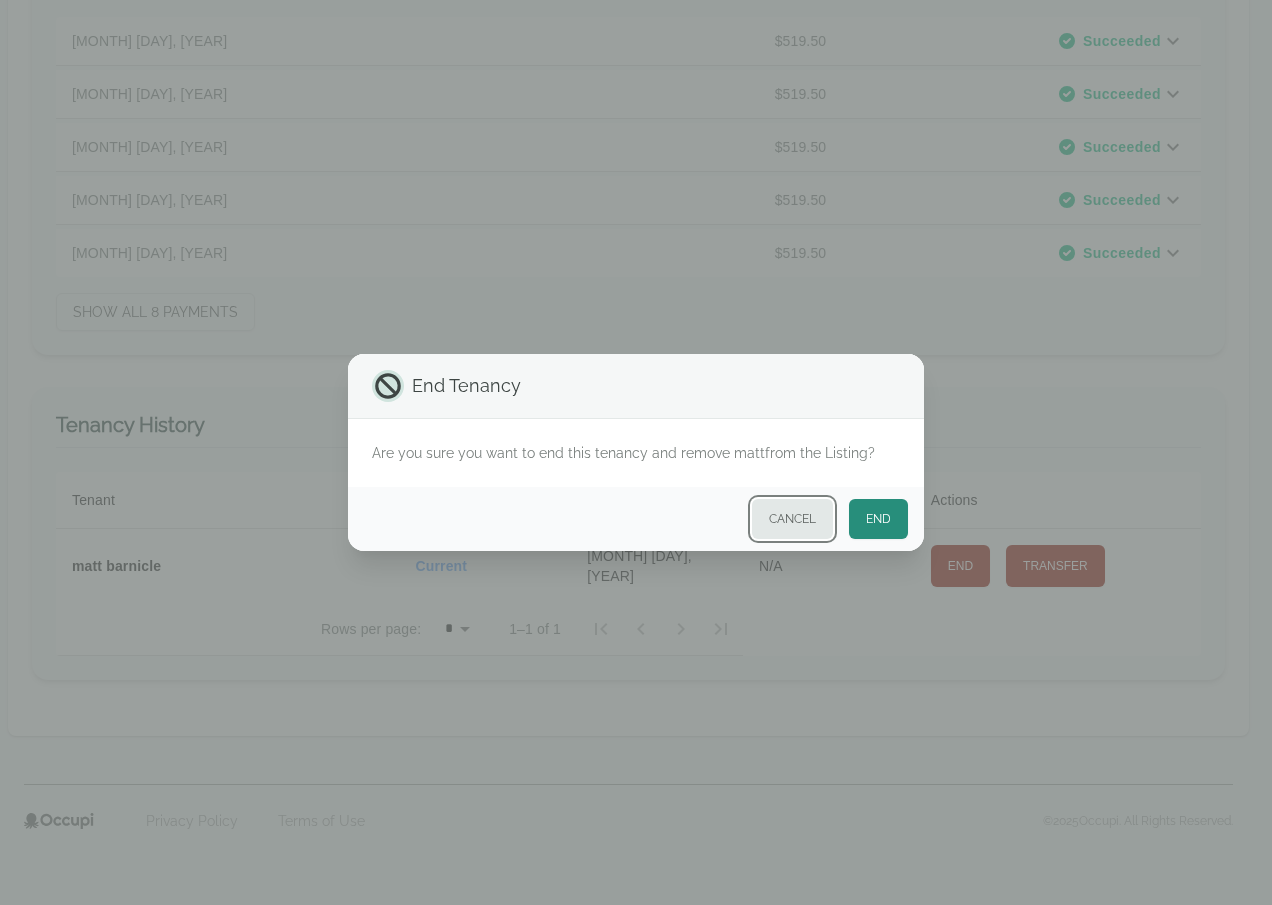 click on "Cancel" at bounding box center (792, 519) 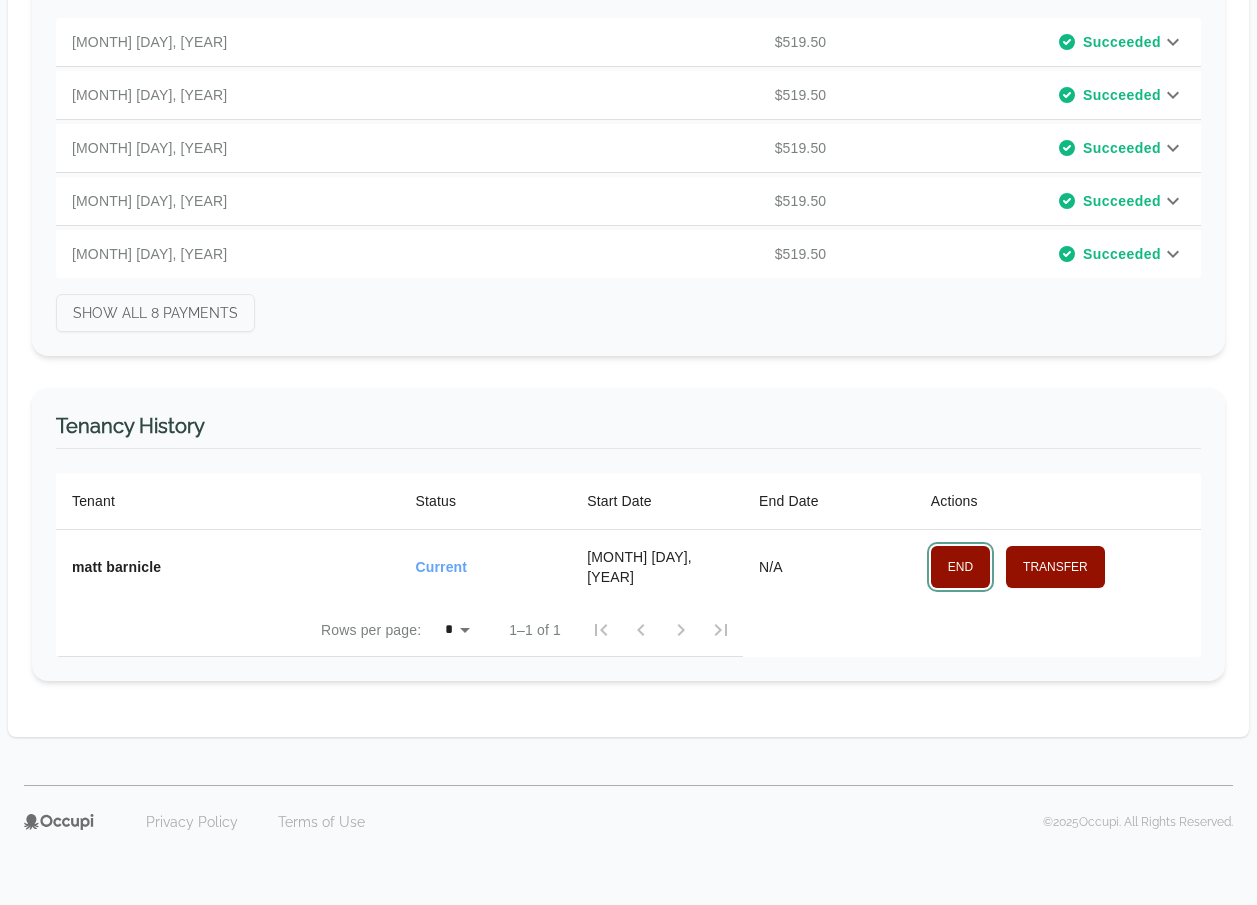 scroll, scrollTop: 441, scrollLeft: 0, axis: vertical 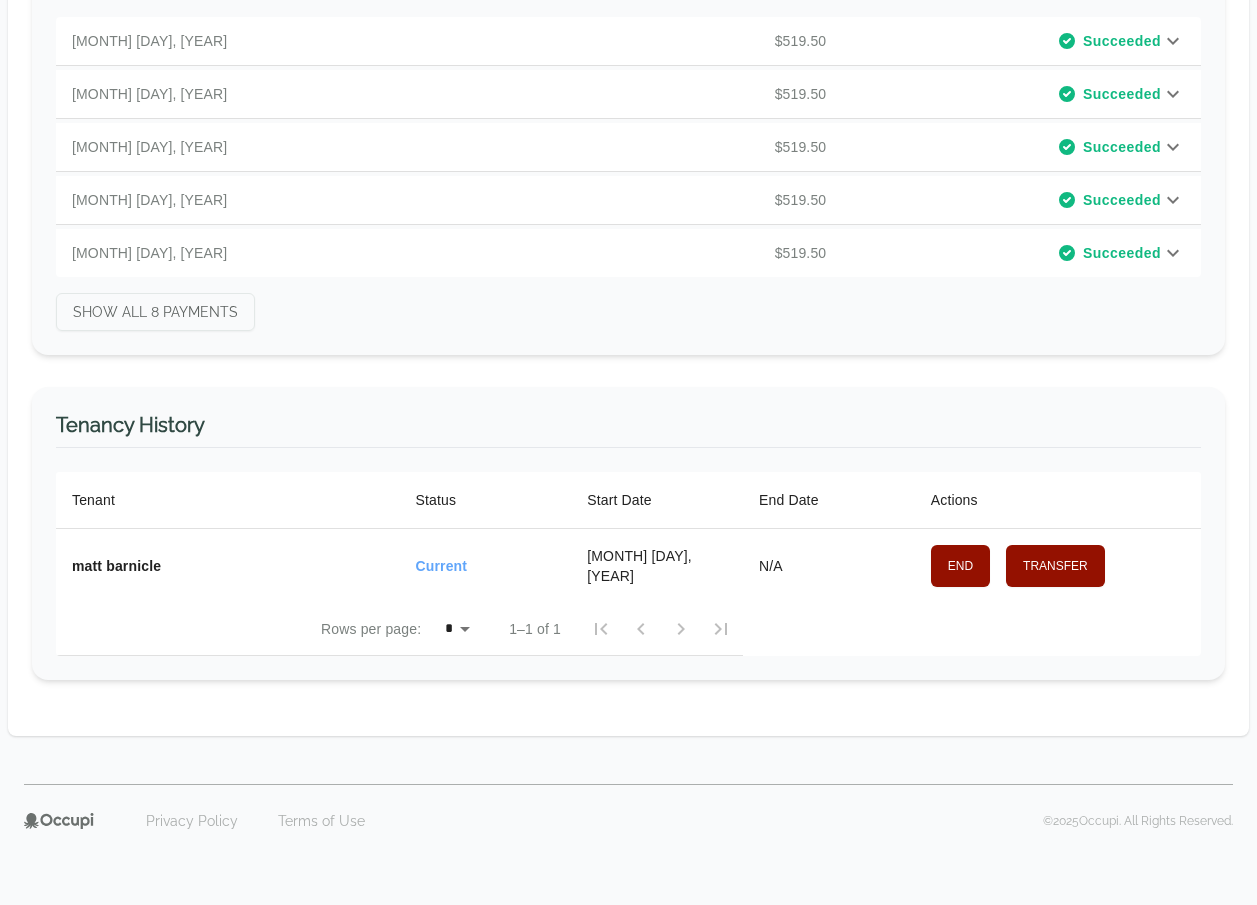 click on "End Transfer" at bounding box center (1058, 566) 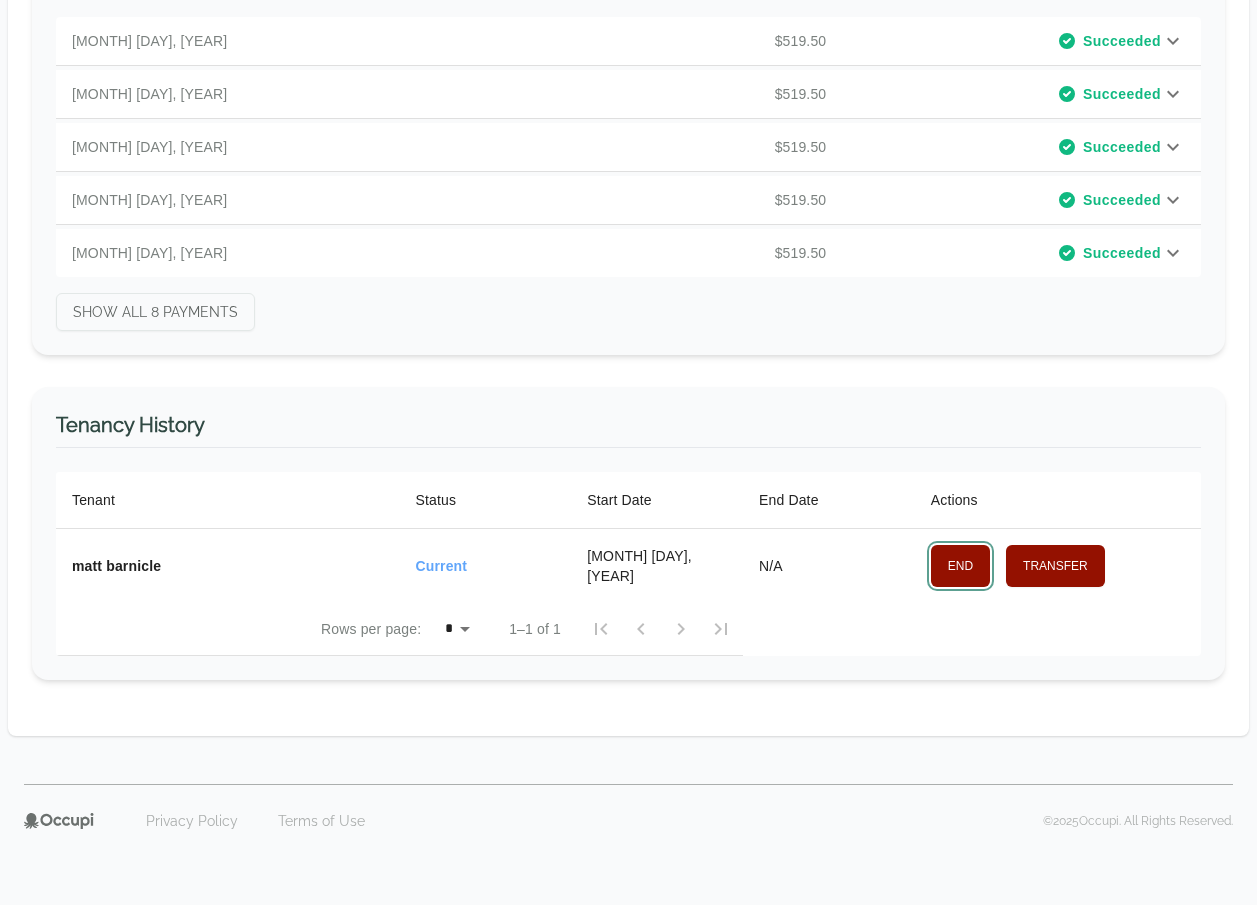 click on "End" at bounding box center (960, 566) 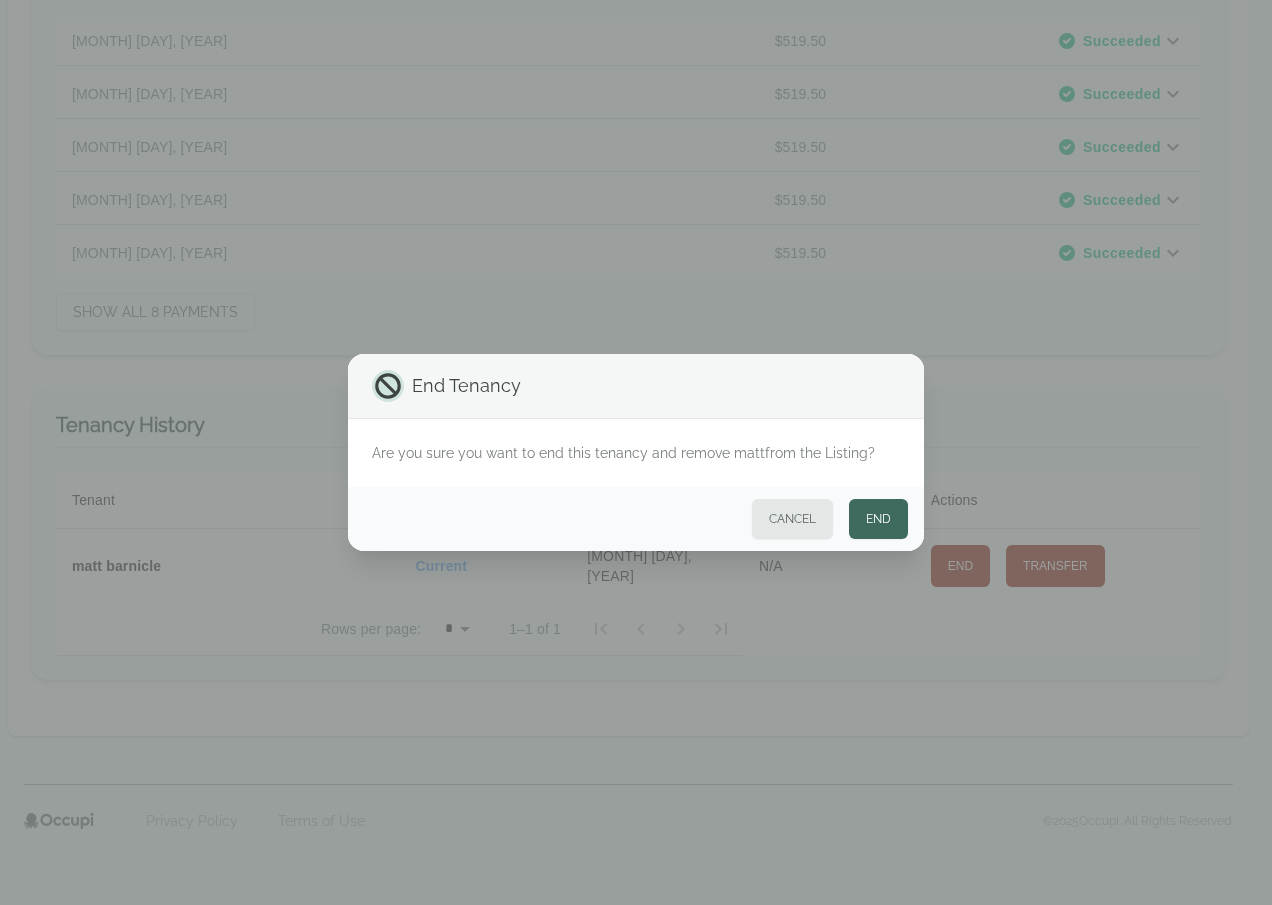 click on "End" at bounding box center (878, 519) 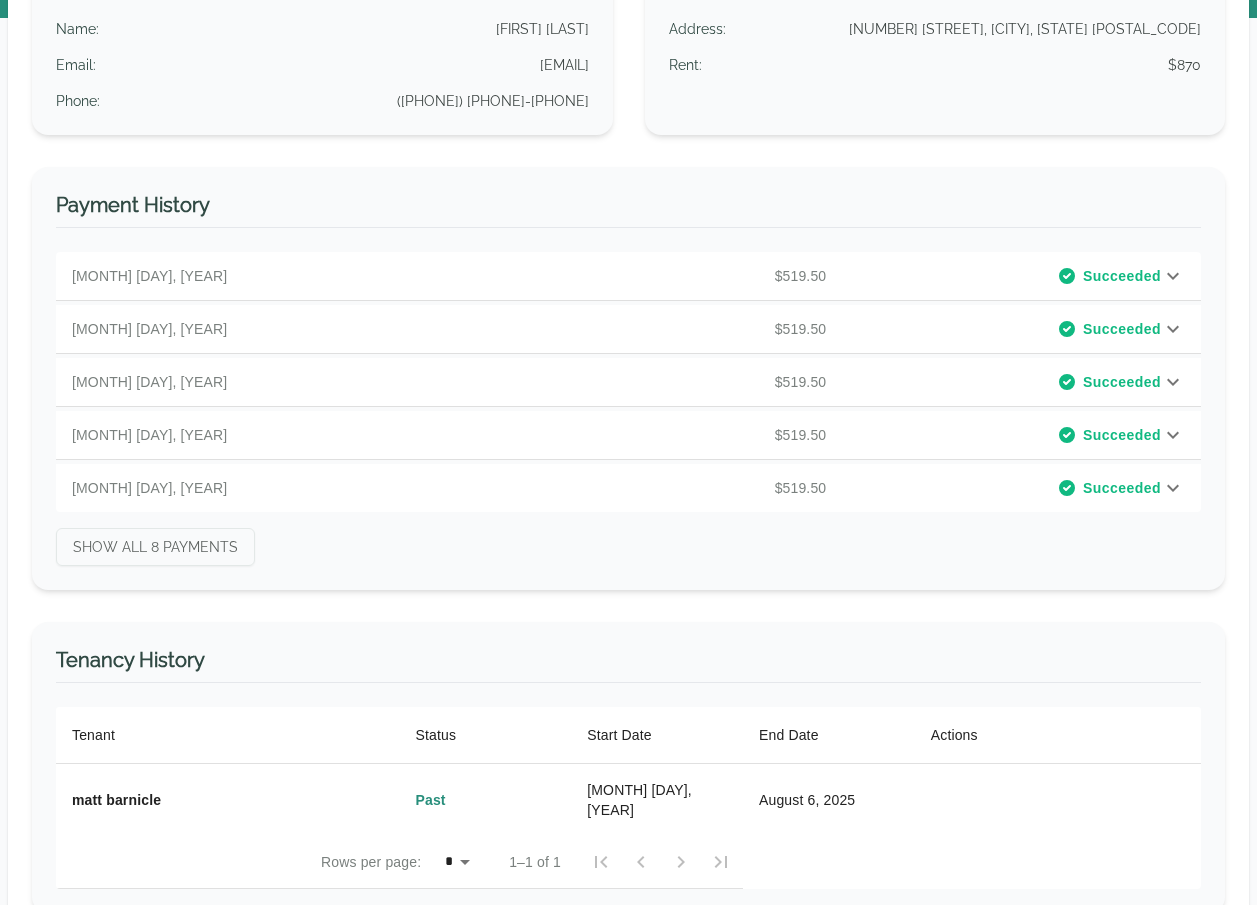 scroll, scrollTop: 0, scrollLeft: 0, axis: both 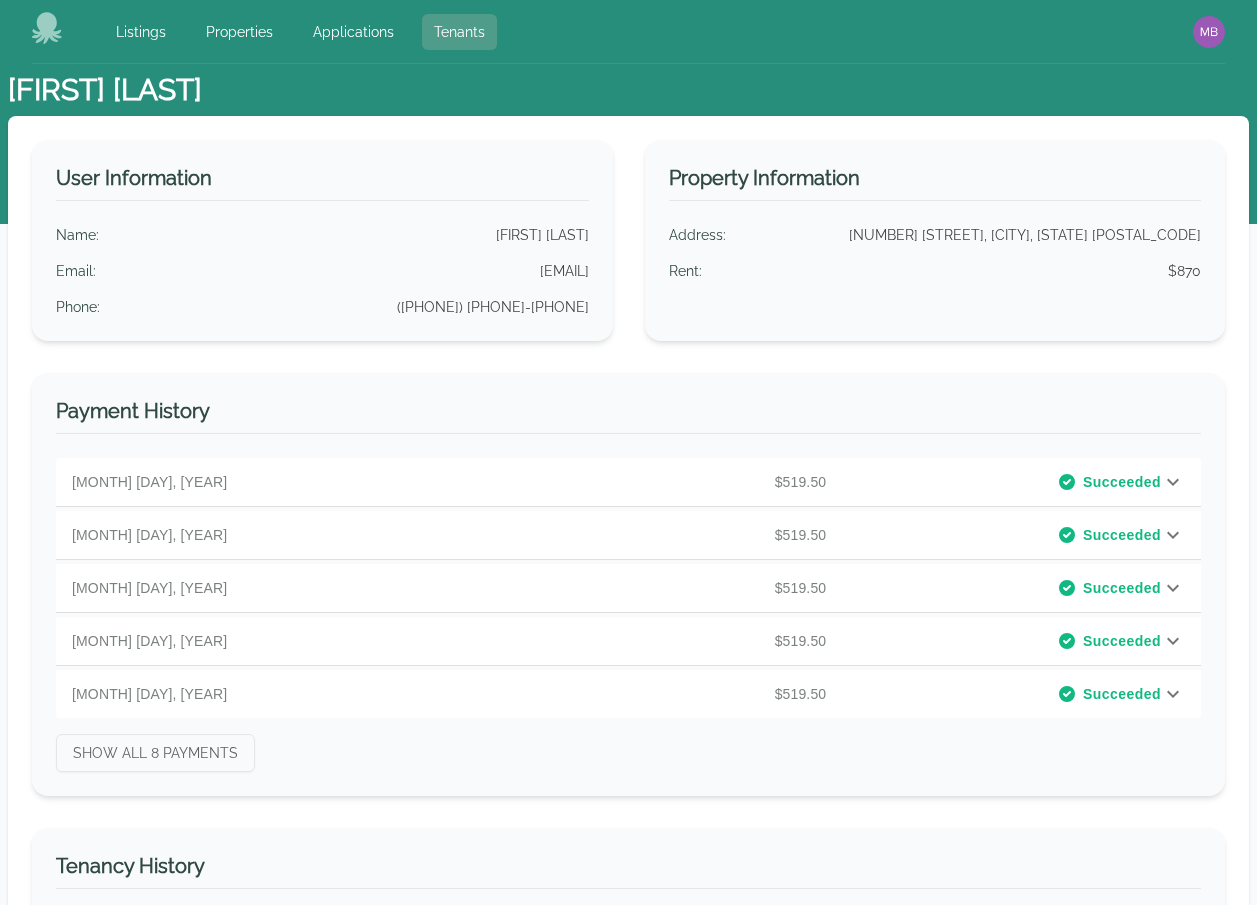 click on "Tenants" at bounding box center (459, 32) 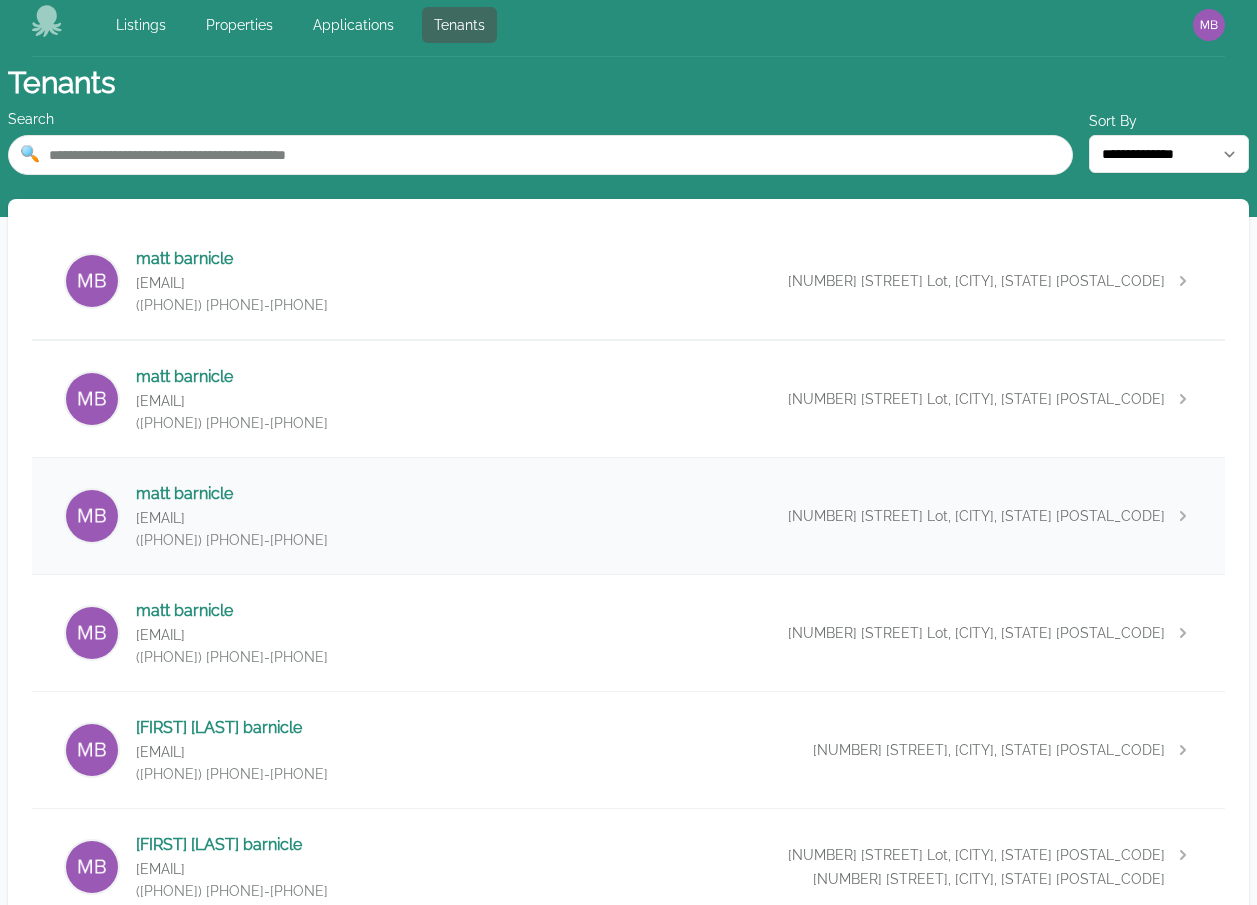 scroll, scrollTop: 0, scrollLeft: 0, axis: both 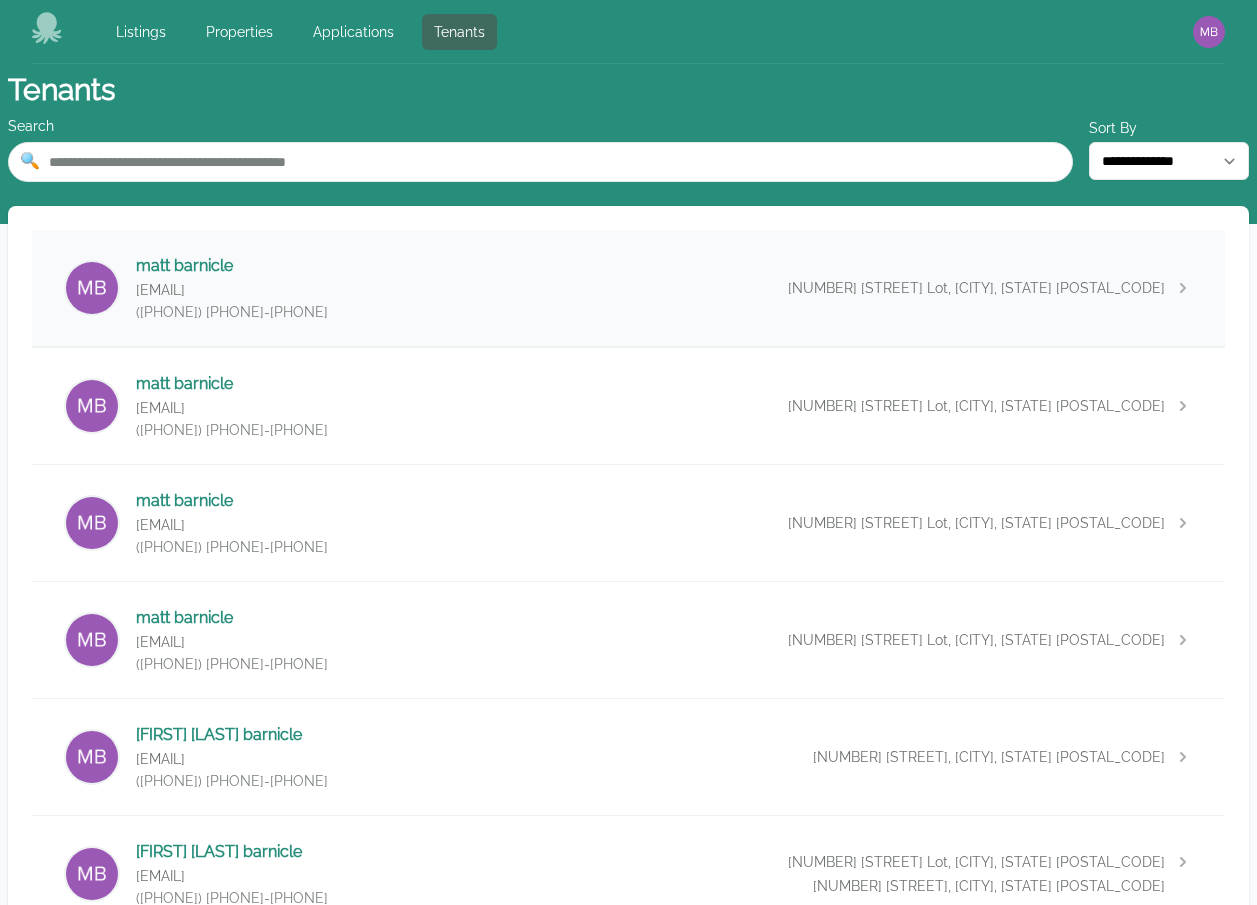 click on "[FIRST] [LAST] [EMAIL] ([PHONE]) [NUMBER] [STREET], [CITY], [STATE] [POSTAL_CODE]" at bounding box center (628, 288) 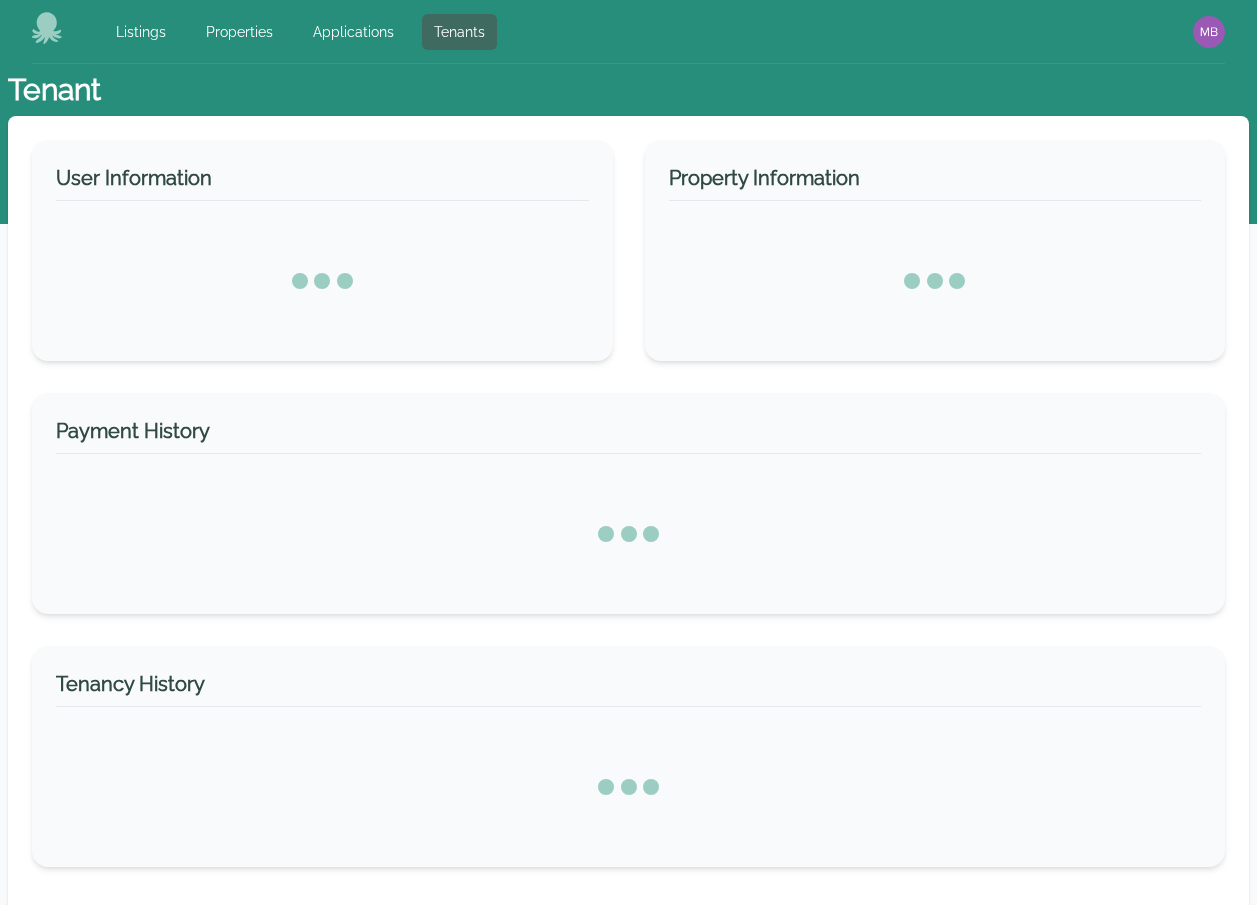select on "*" 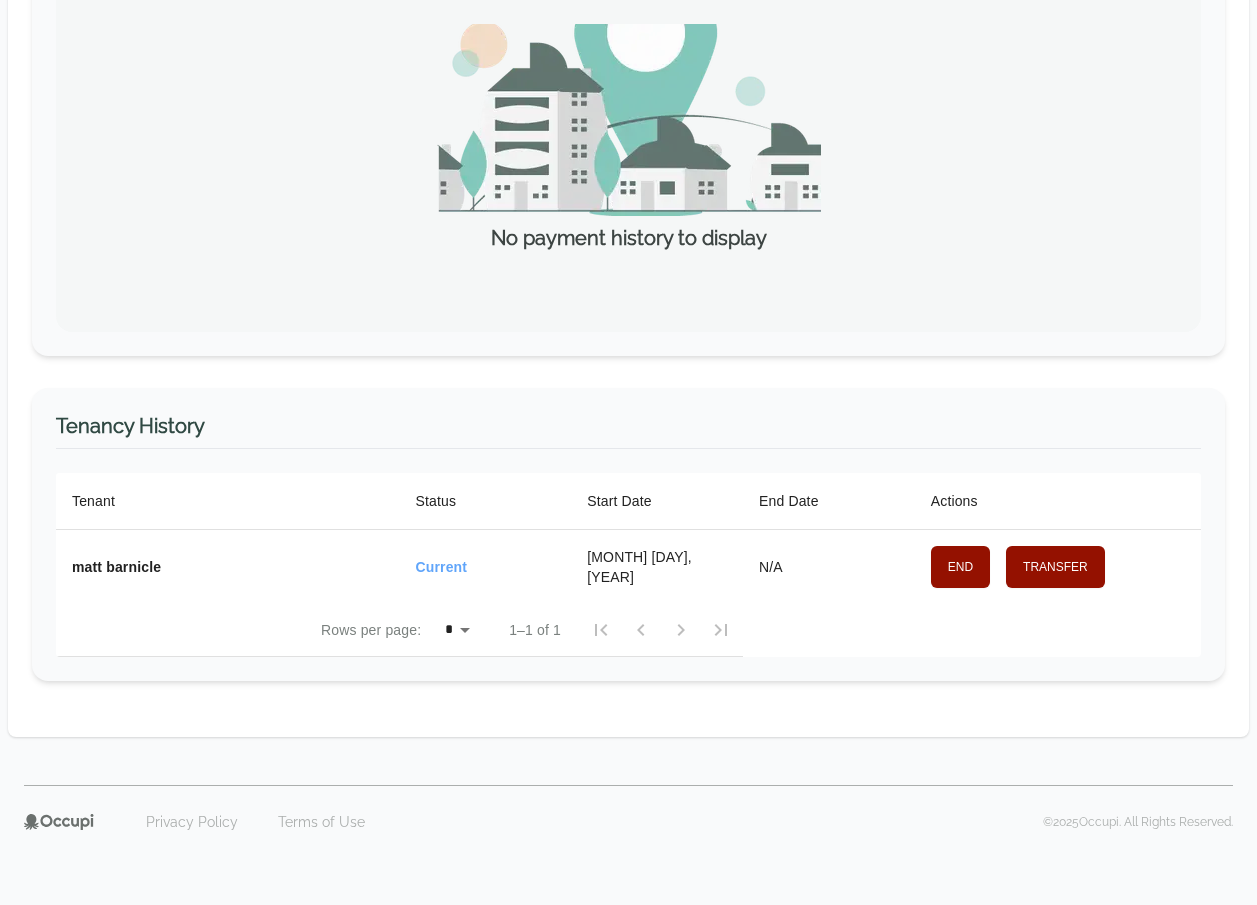 scroll, scrollTop: 483, scrollLeft: 0, axis: vertical 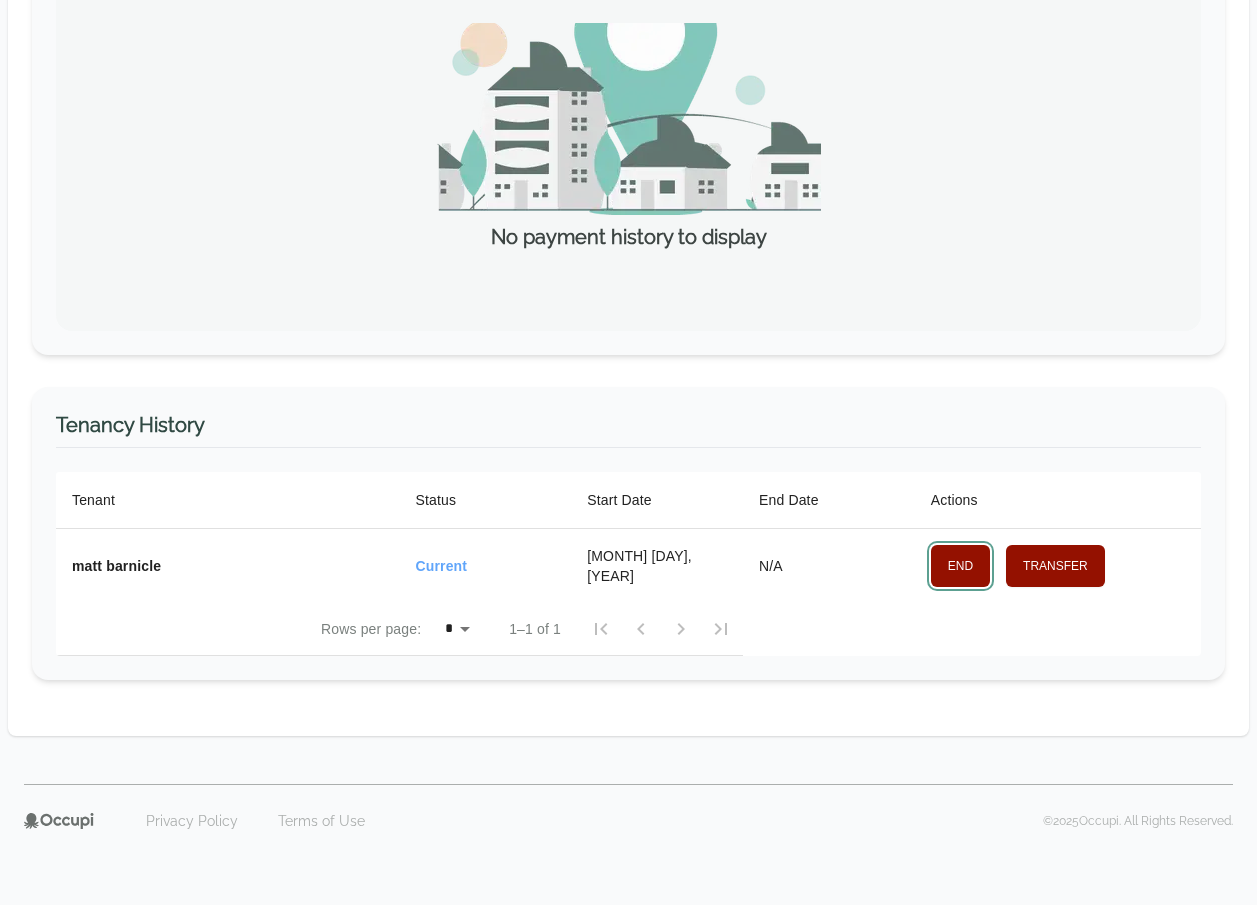 click on "End" at bounding box center [960, 566] 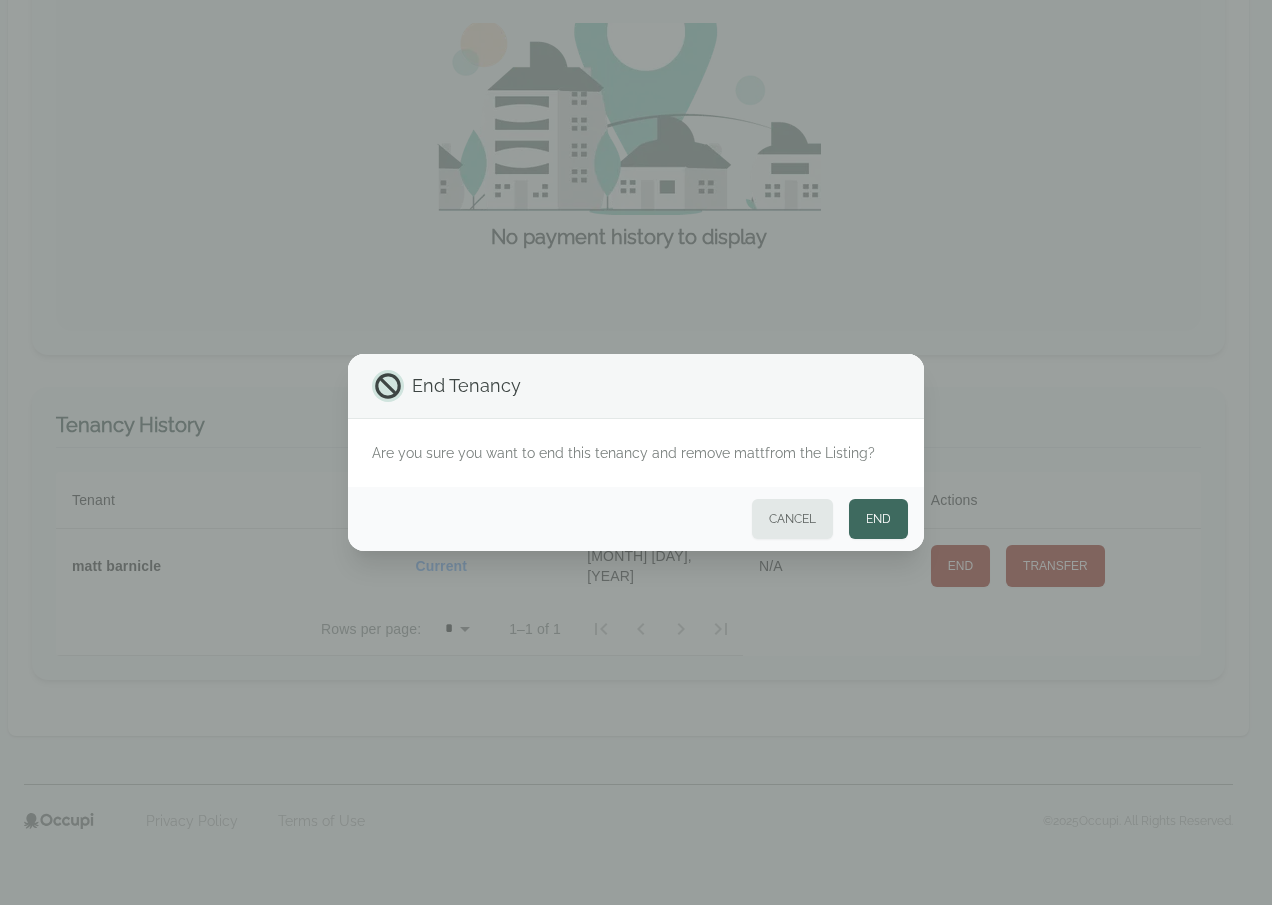 click on "End" at bounding box center [878, 519] 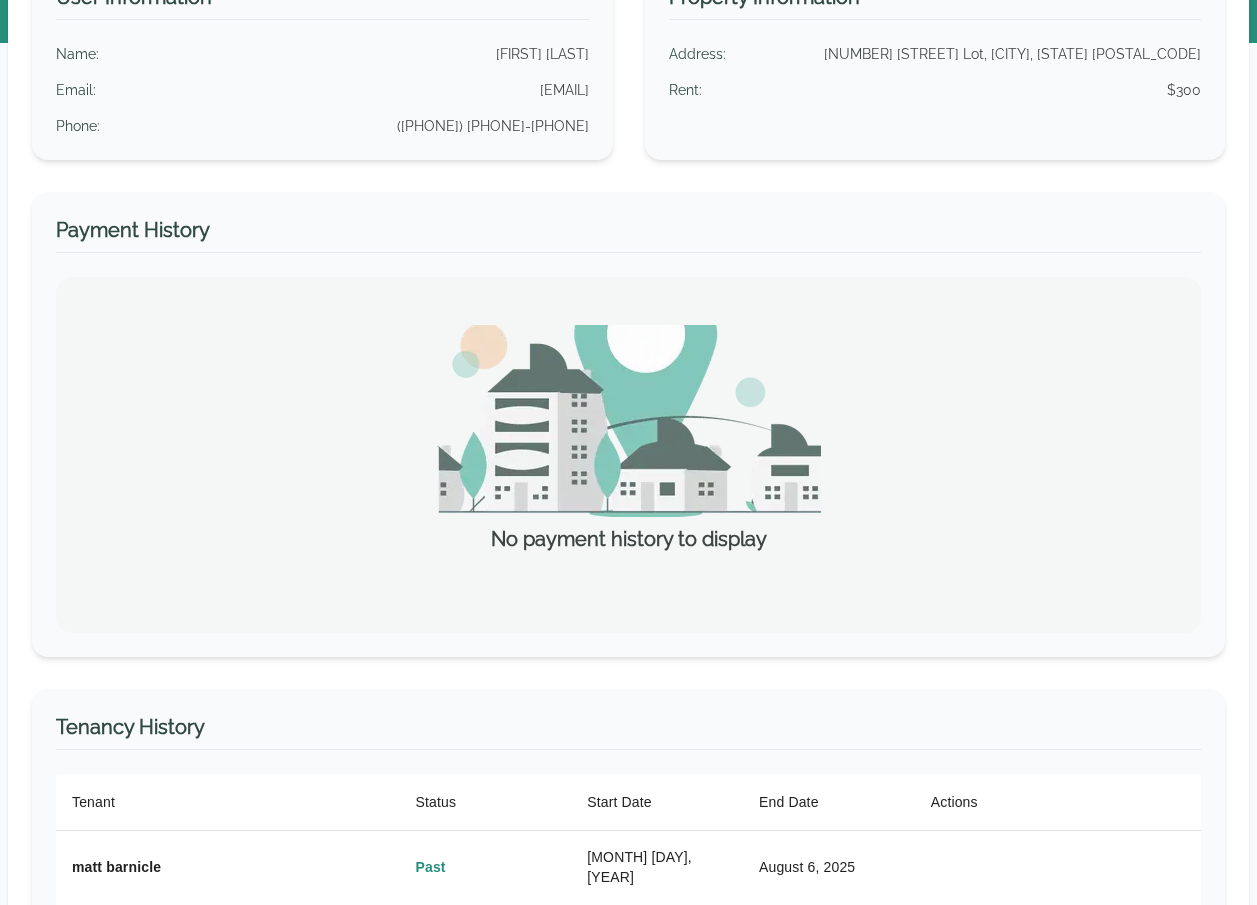 scroll, scrollTop: 0, scrollLeft: 0, axis: both 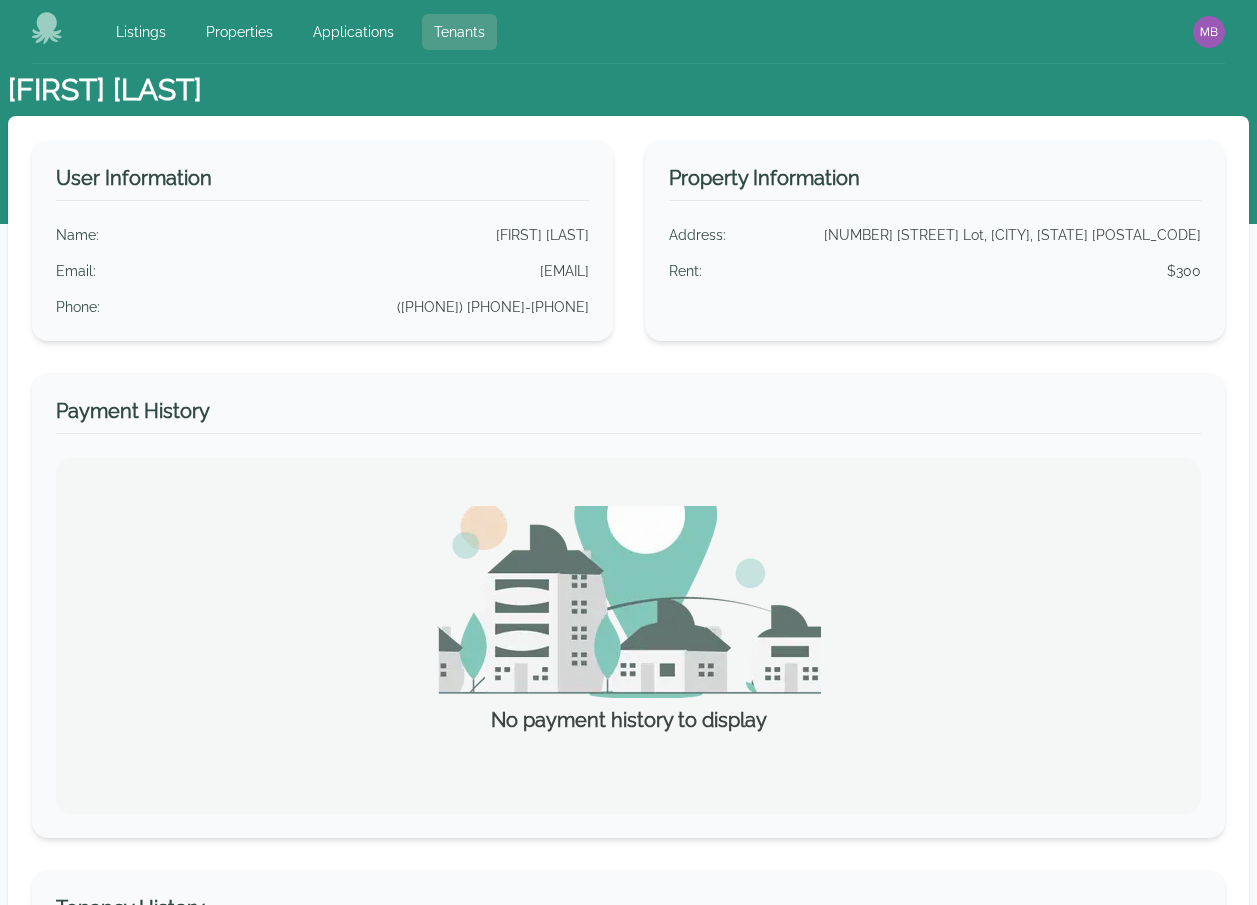 click on "Tenants" at bounding box center [459, 32] 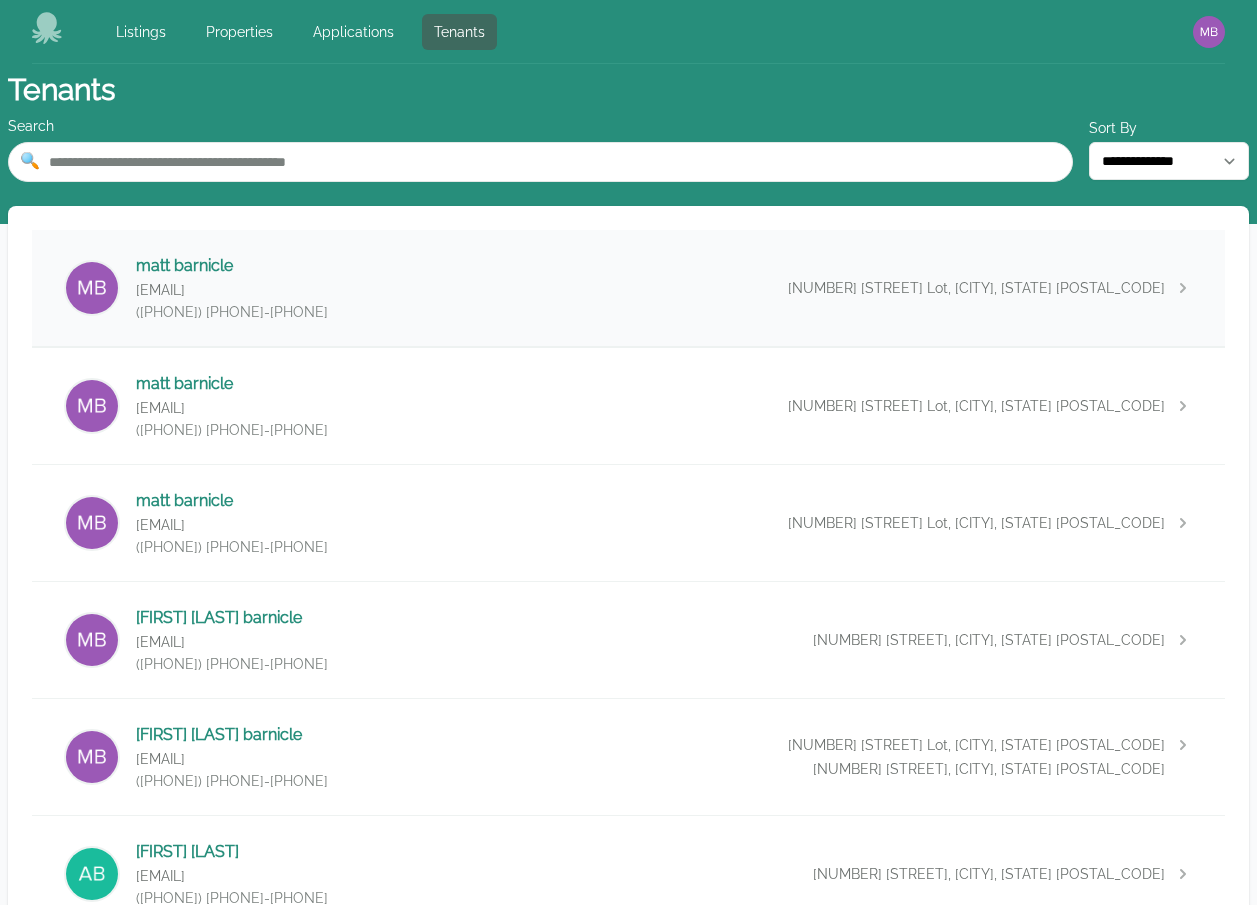 click on "matt   barnicle barniclematt+pwa7@gmail.com (101) 010-1010 14393 Montgomery Road Lot, Cincinnati, OH 45122" at bounding box center (628, 288) 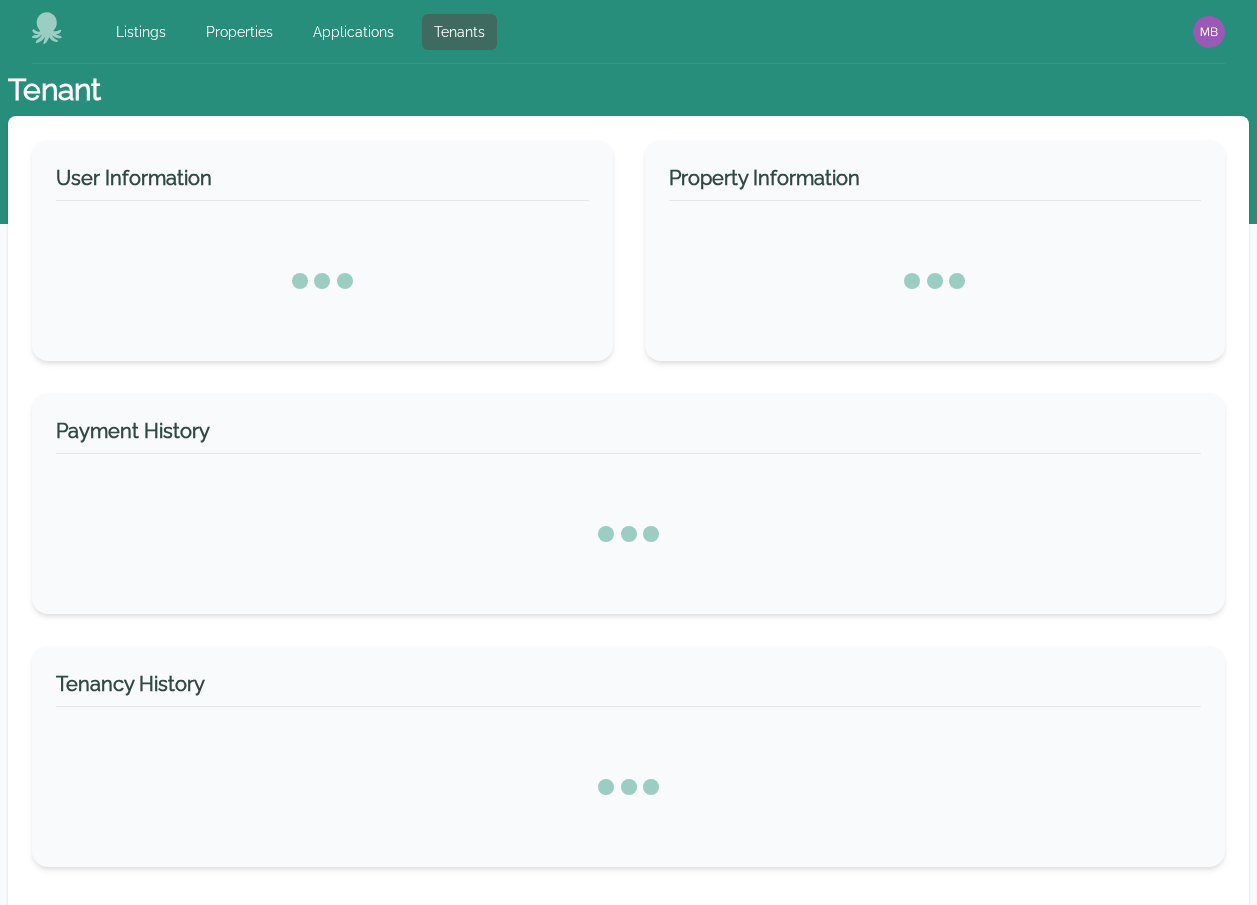 select on "*" 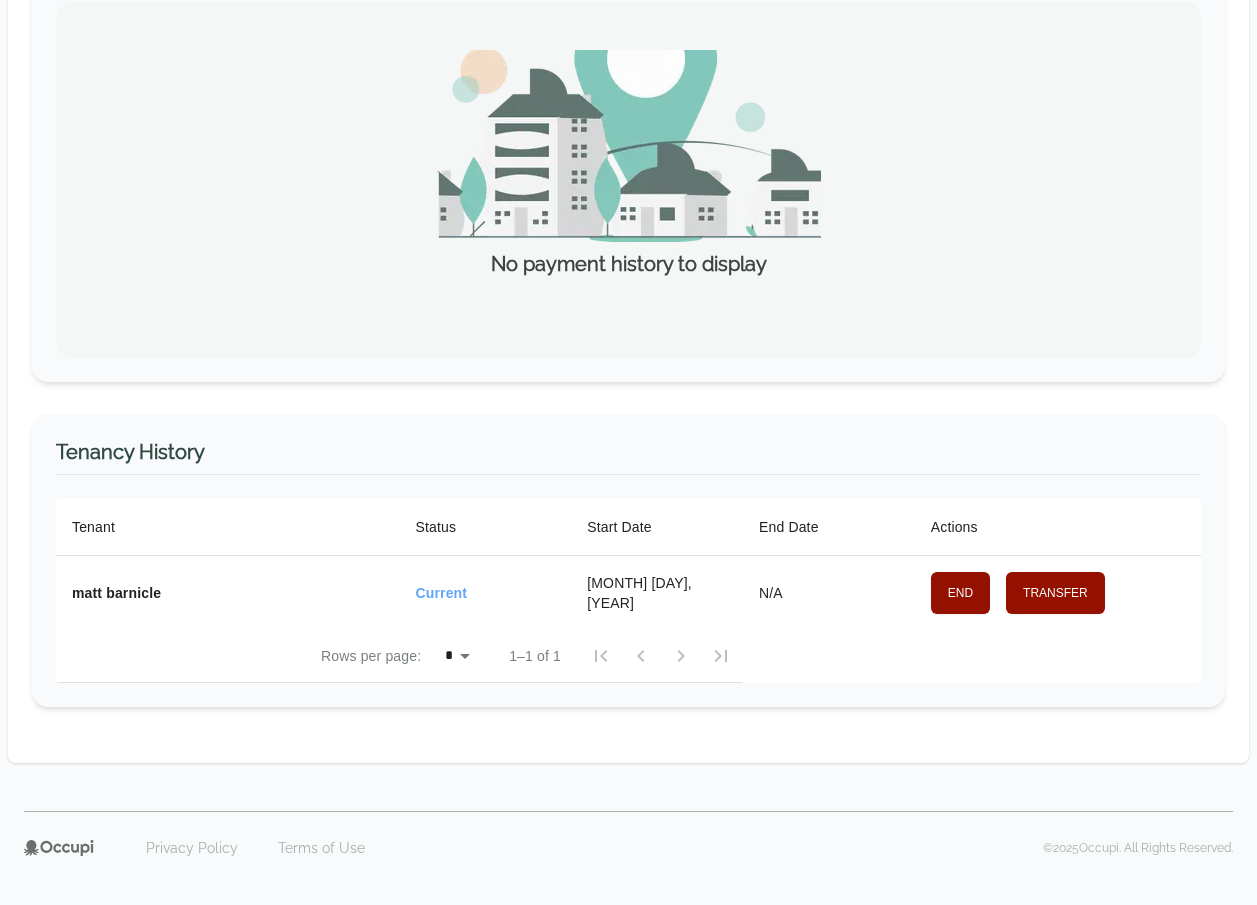 scroll, scrollTop: 483, scrollLeft: 0, axis: vertical 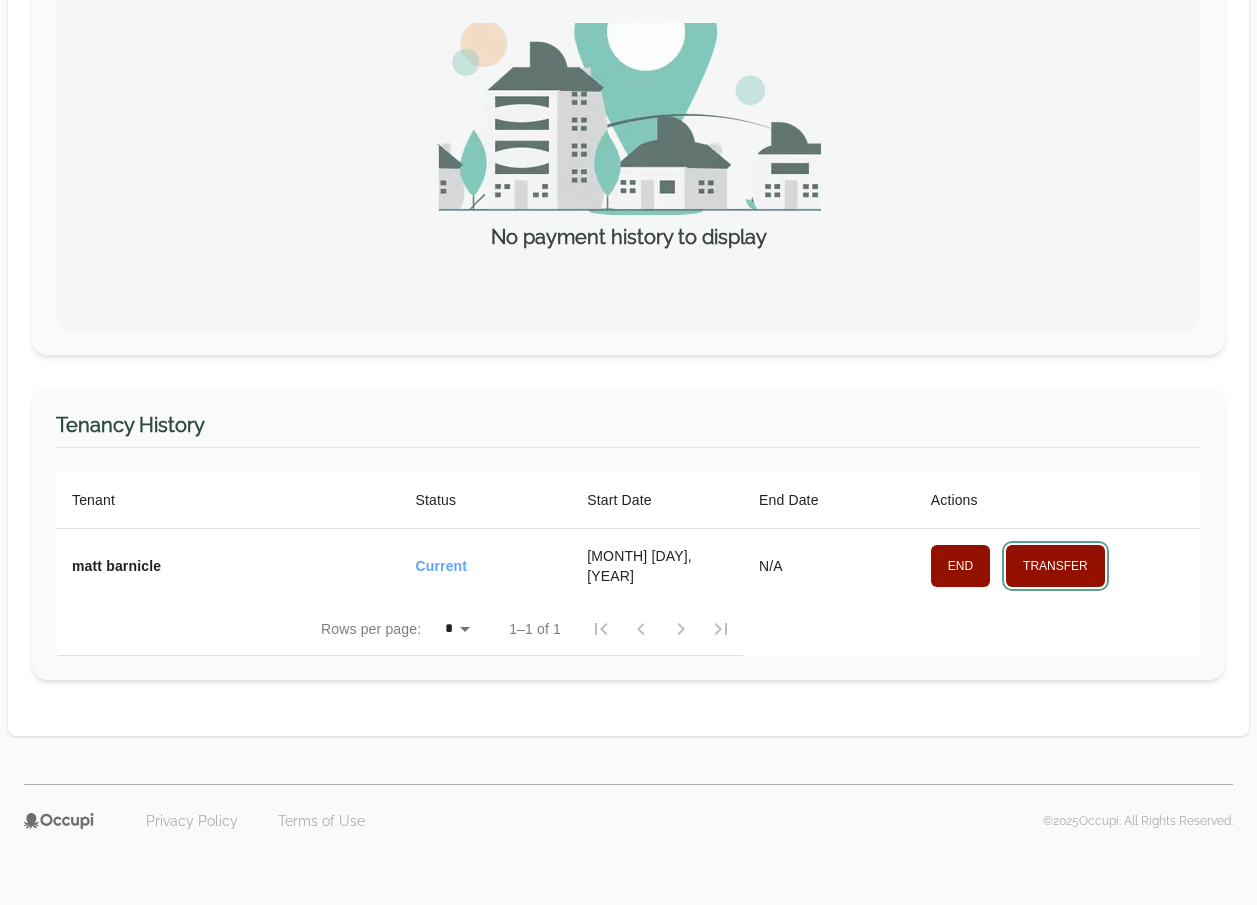 click on "Transfer" at bounding box center (1055, 566) 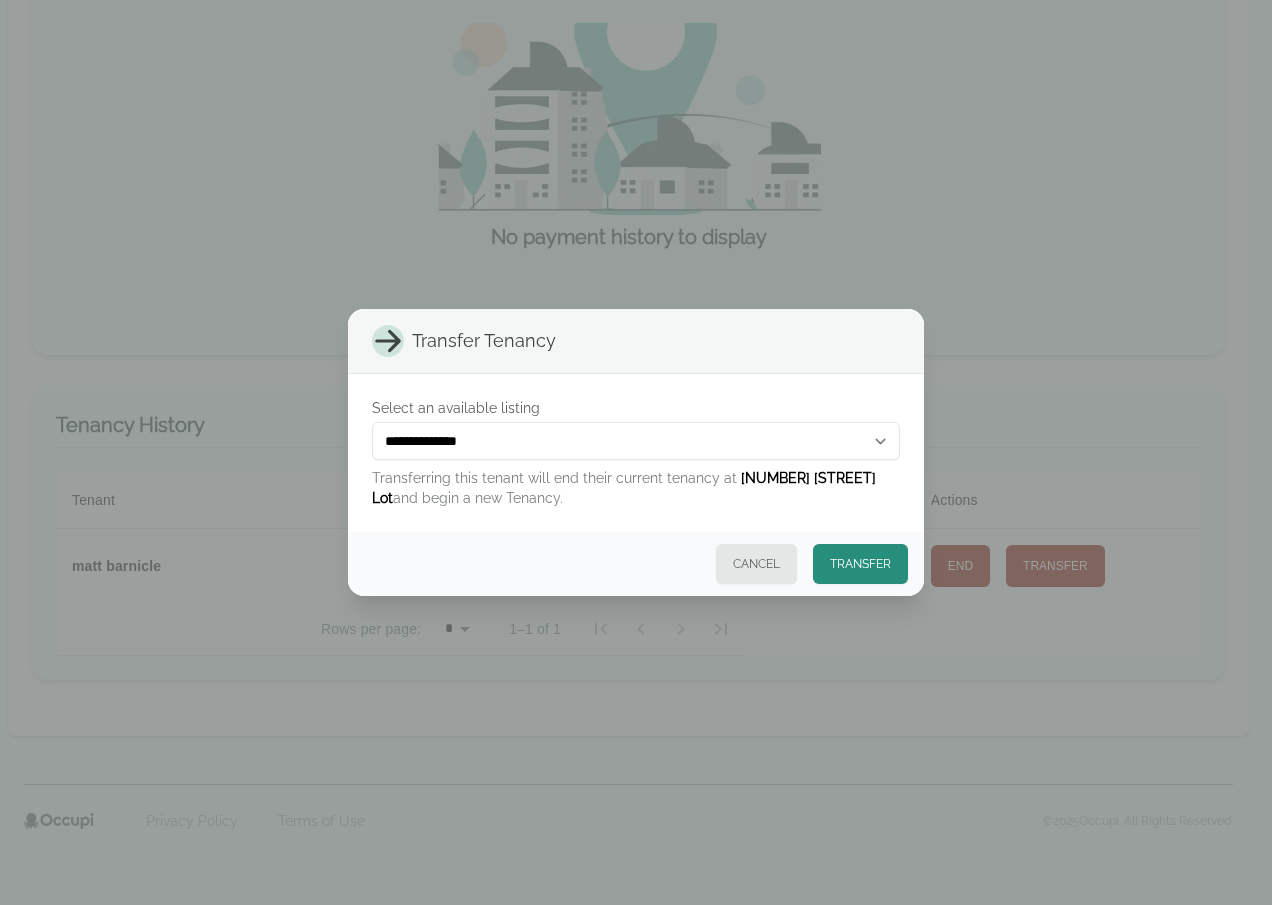 select on "**" 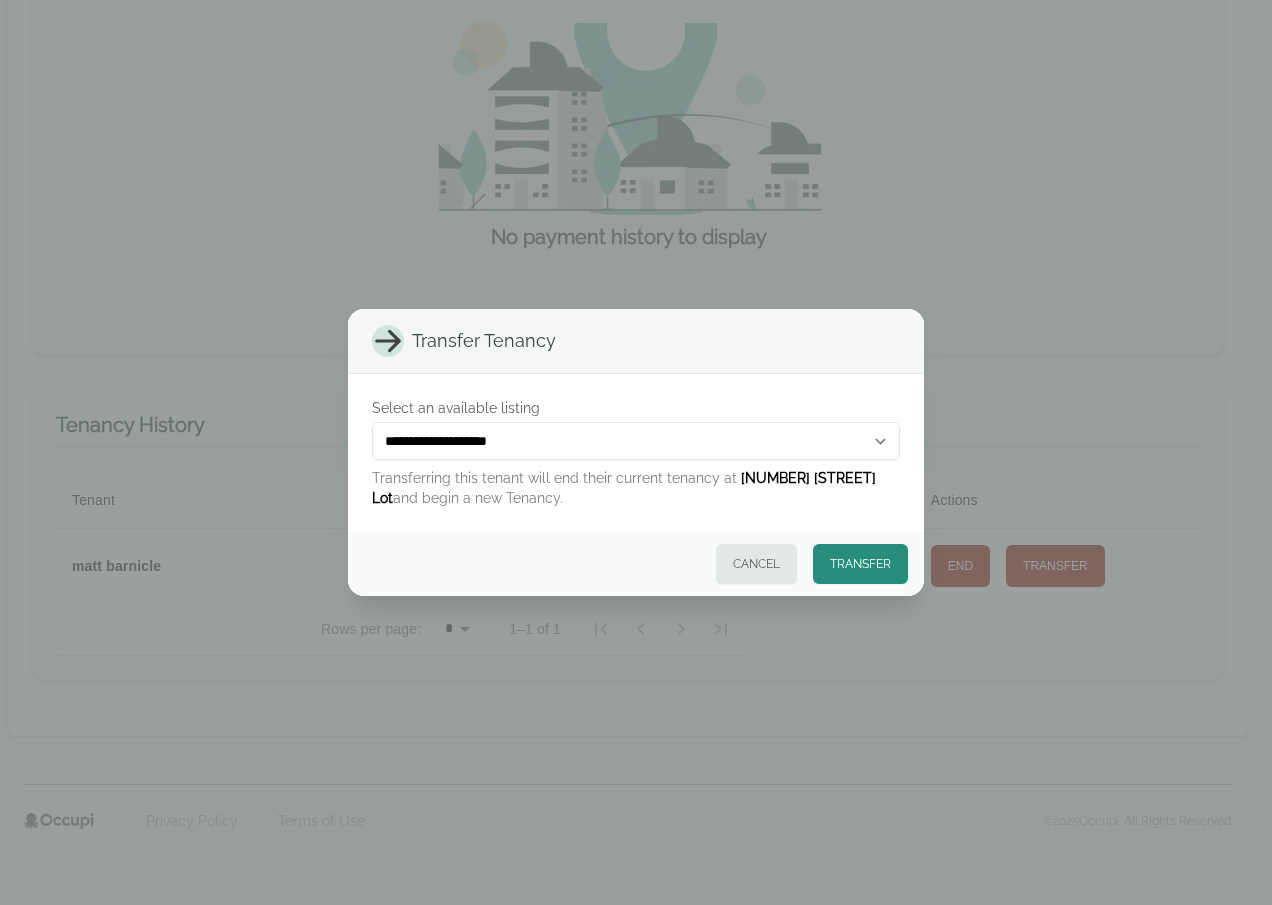 click on "**********" at bounding box center (636, 441) 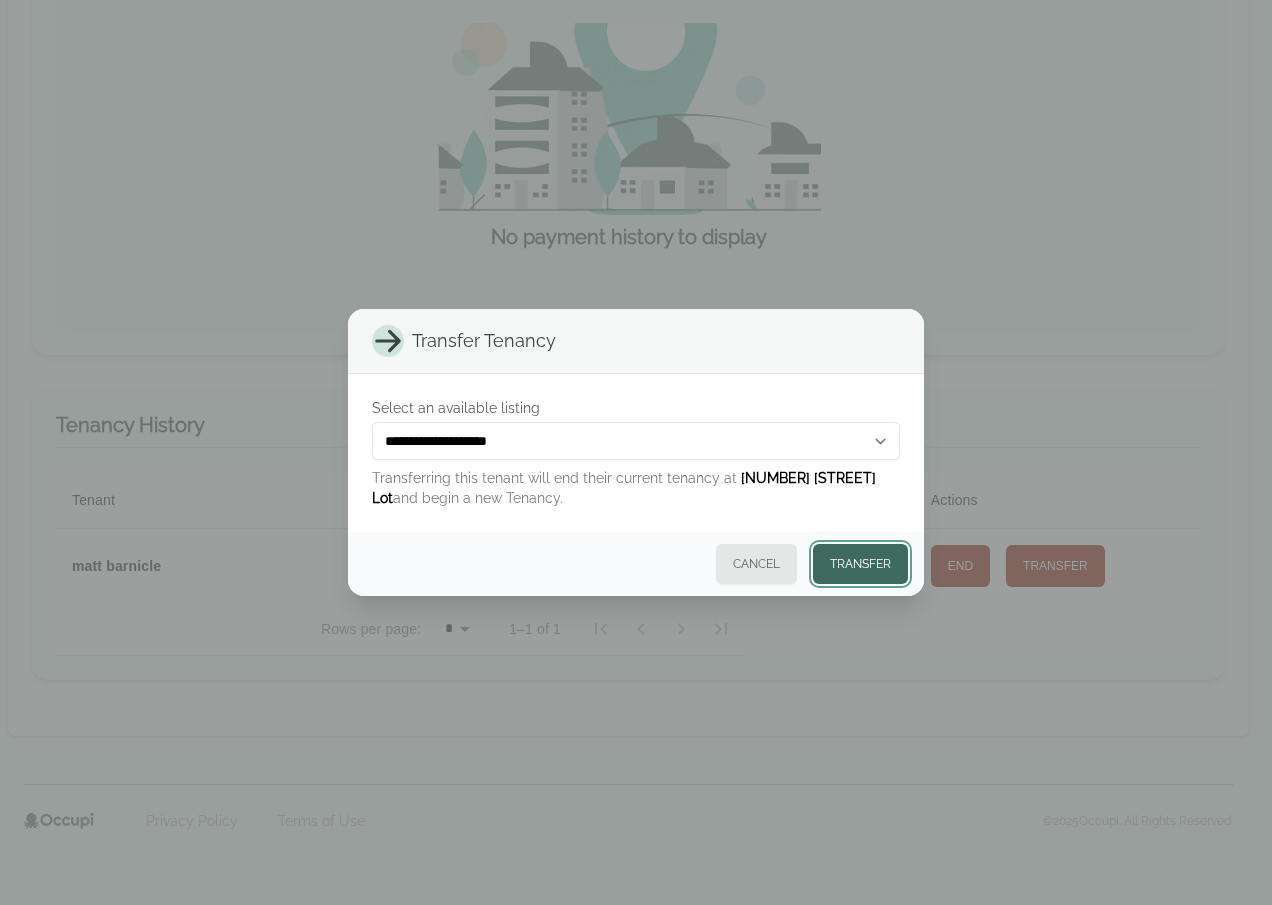 click on "Transfer" at bounding box center (860, 564) 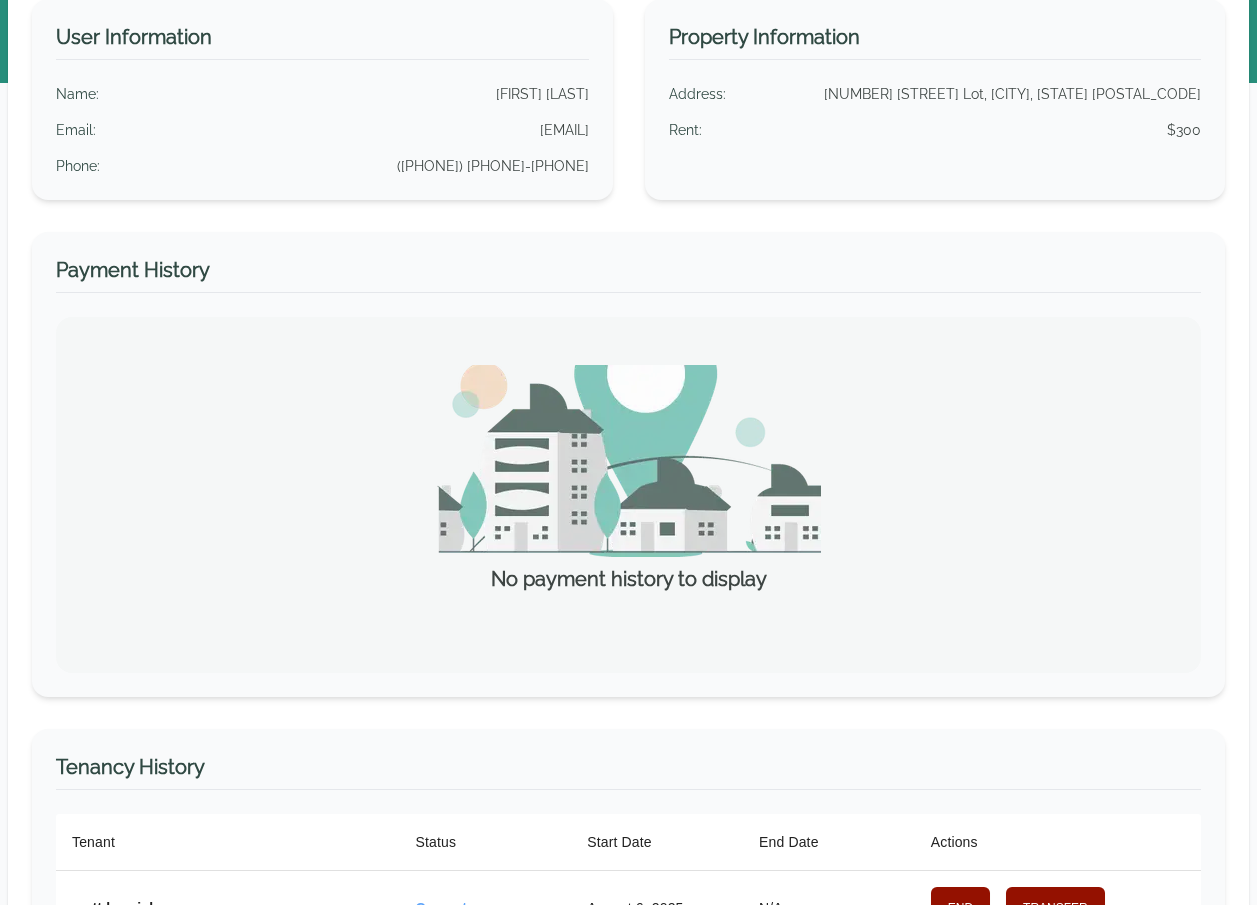 scroll, scrollTop: 480, scrollLeft: 0, axis: vertical 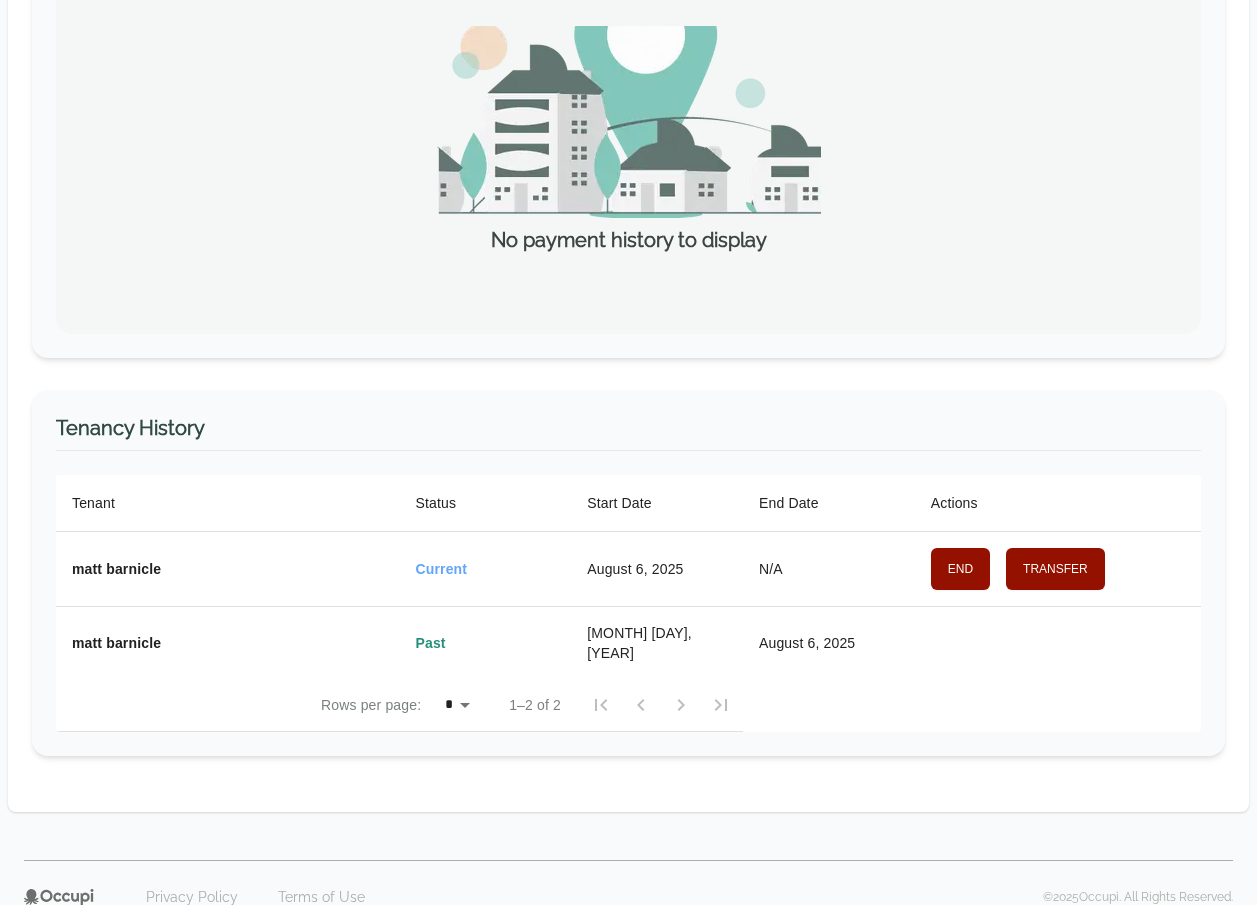click on "Past" at bounding box center (486, 643) 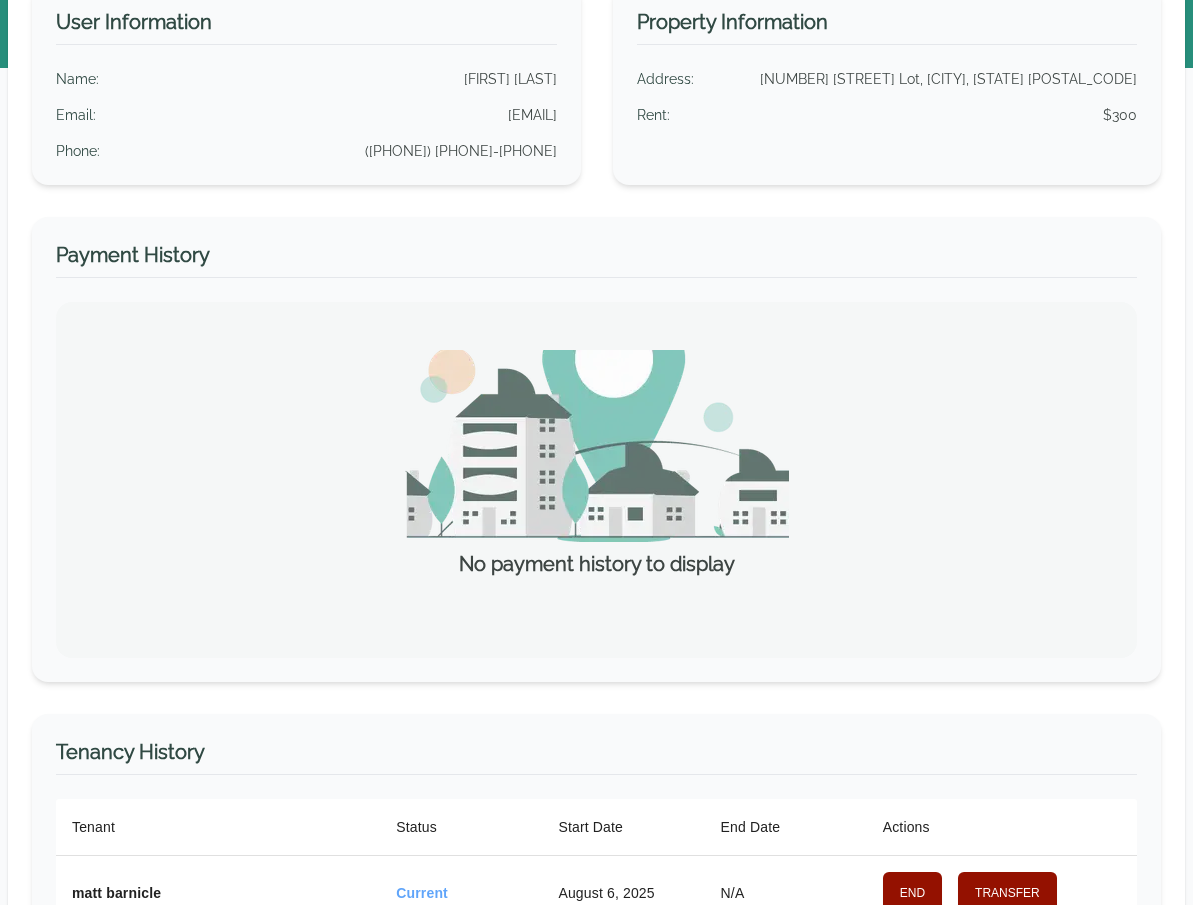 scroll, scrollTop: 0, scrollLeft: 0, axis: both 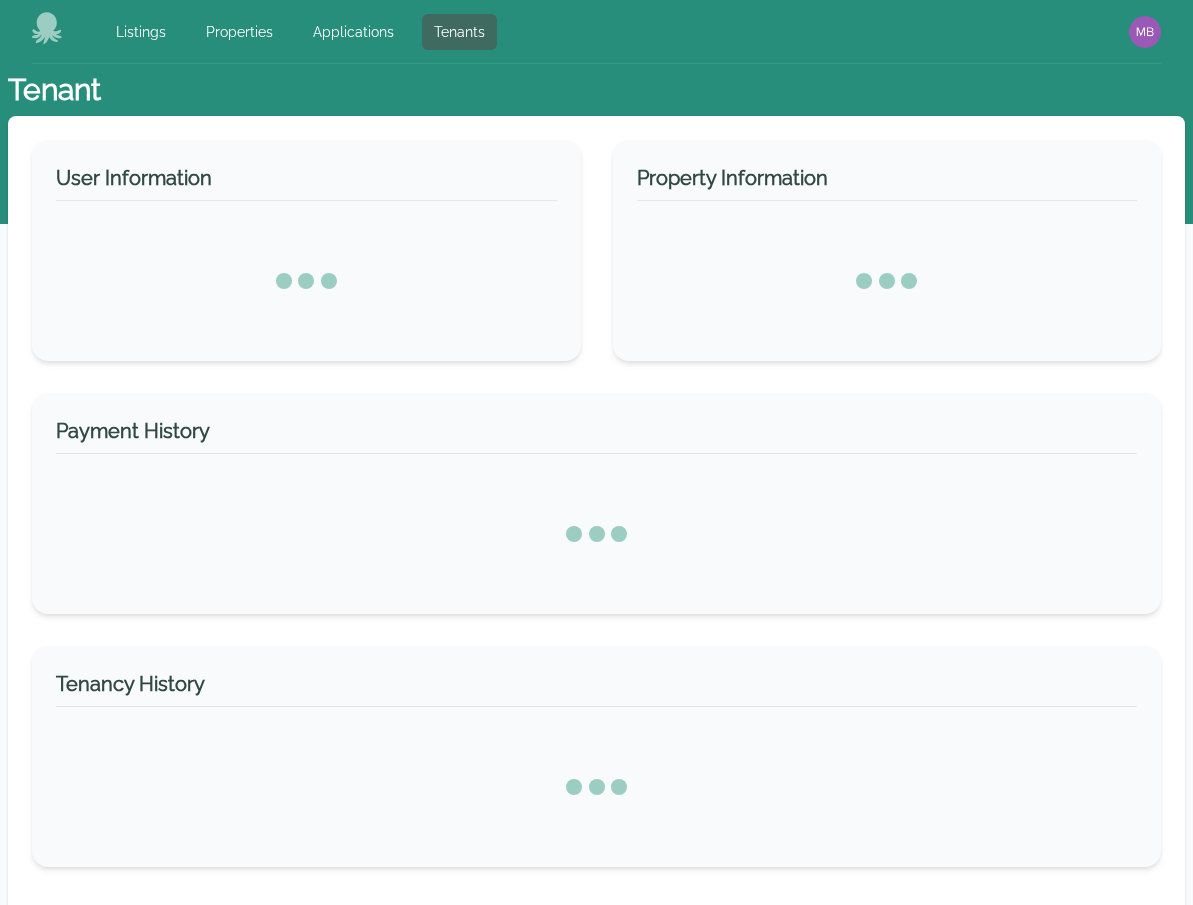 select on "*" 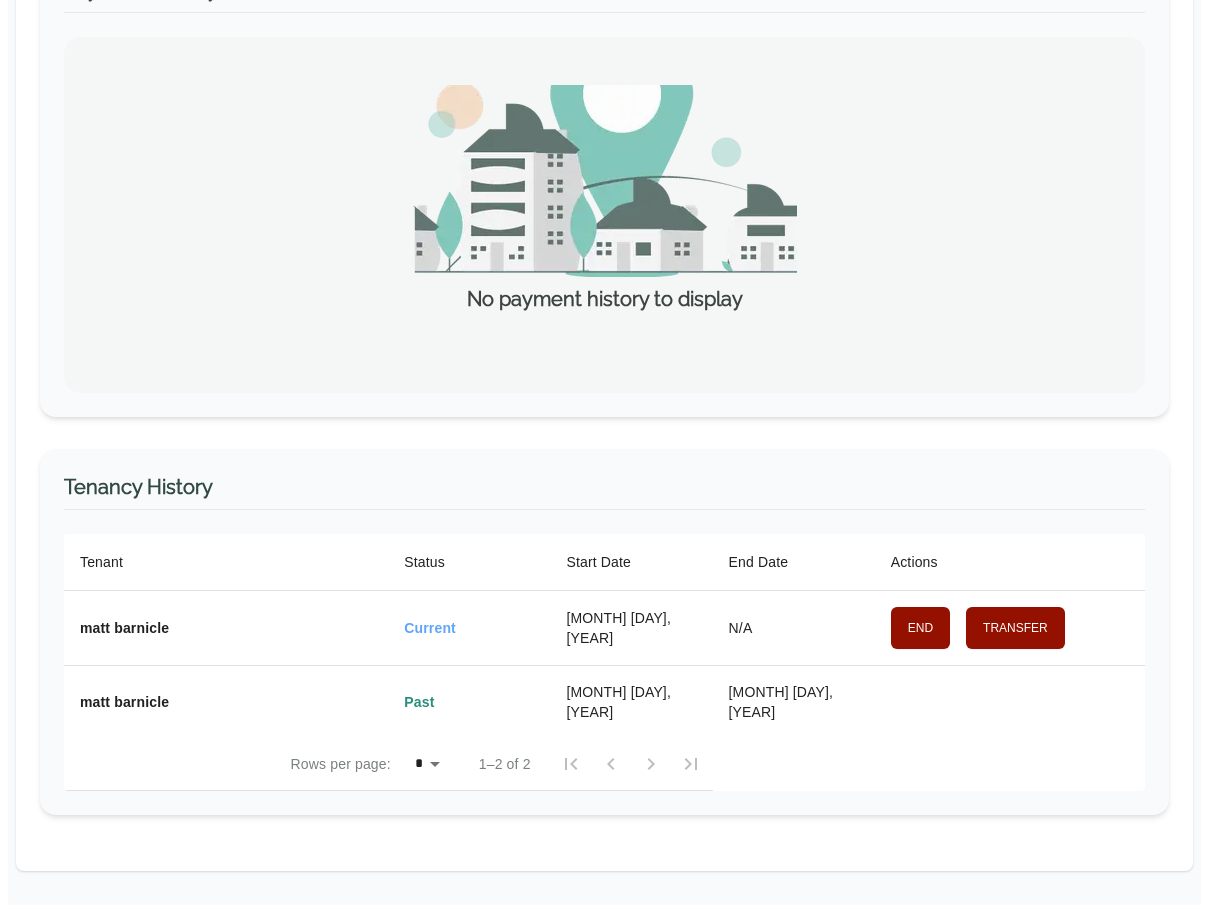 scroll, scrollTop: 480, scrollLeft: 0, axis: vertical 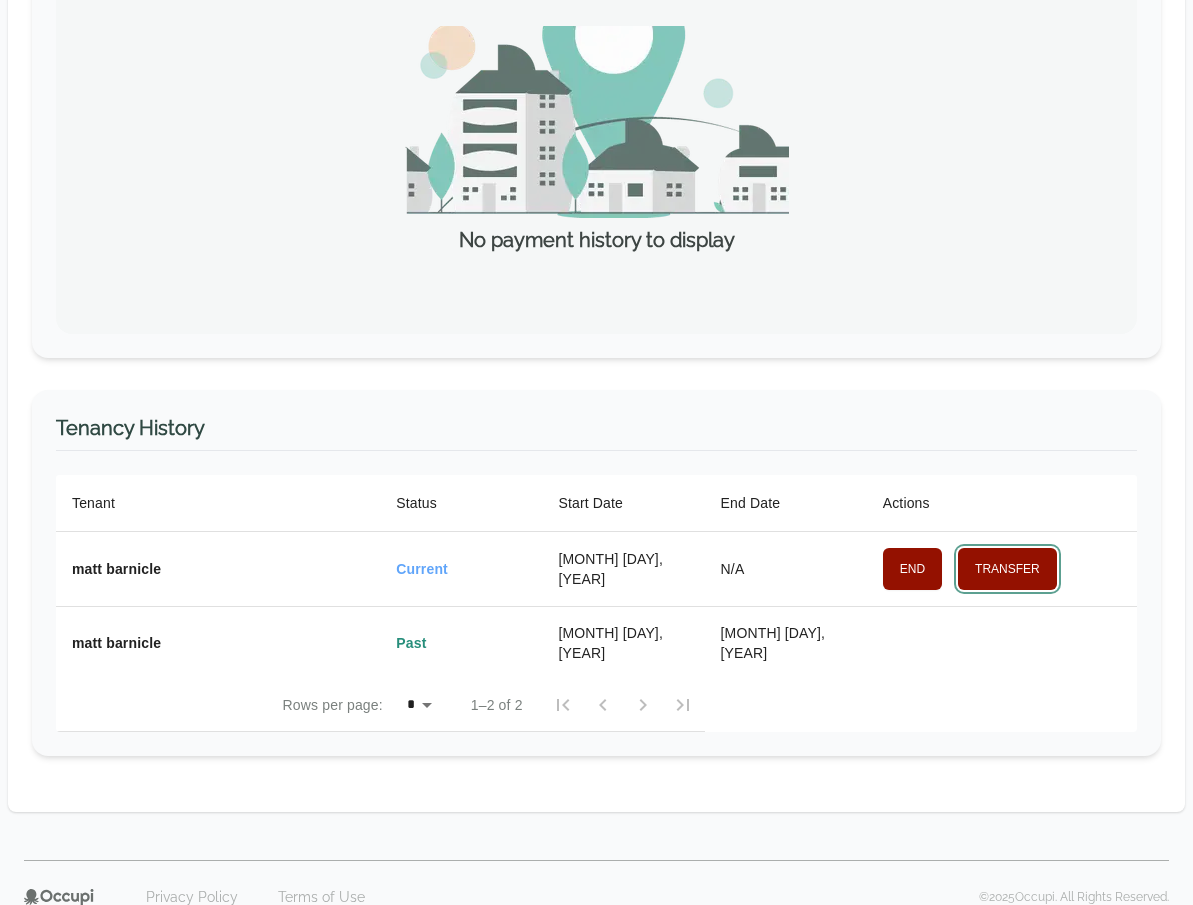 click on "Transfer" at bounding box center [1007, 569] 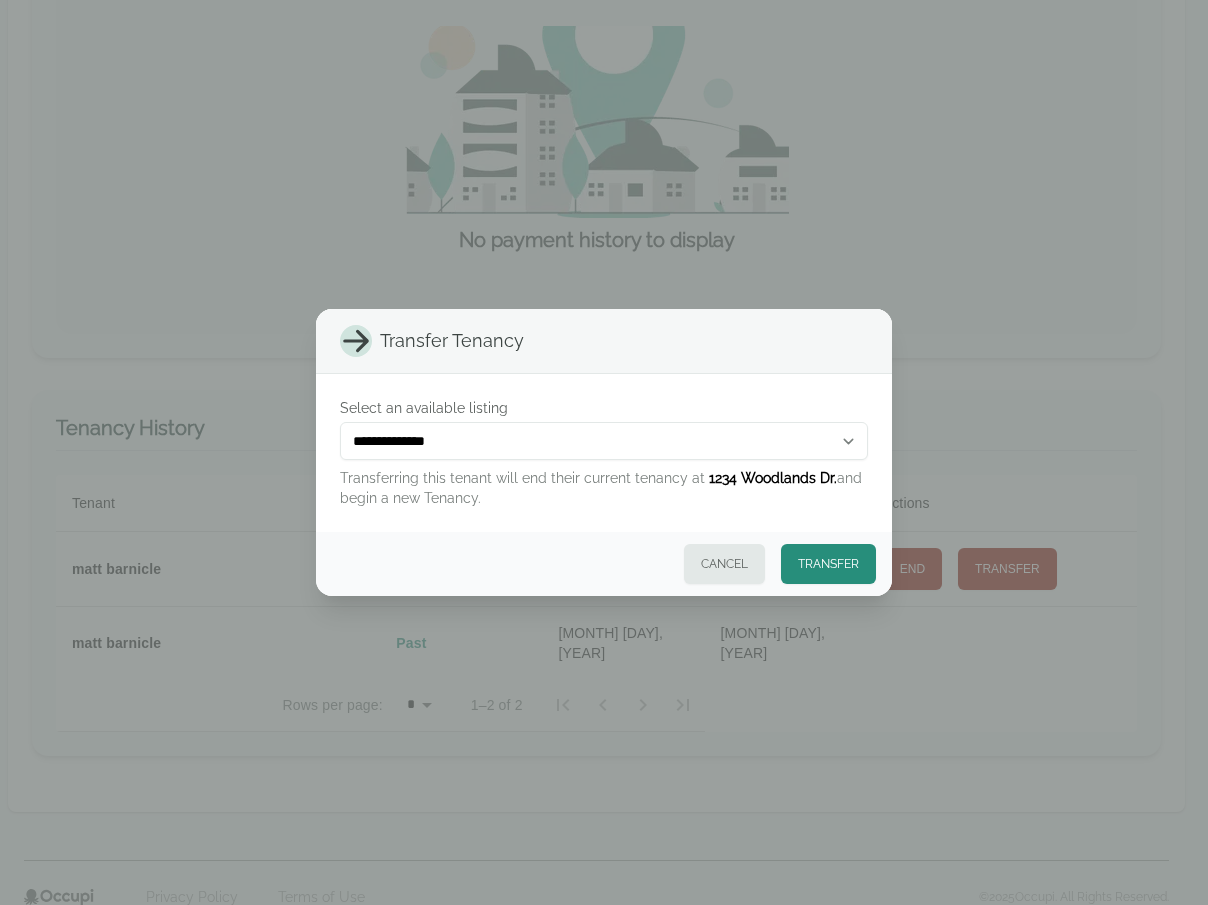 select on "**" 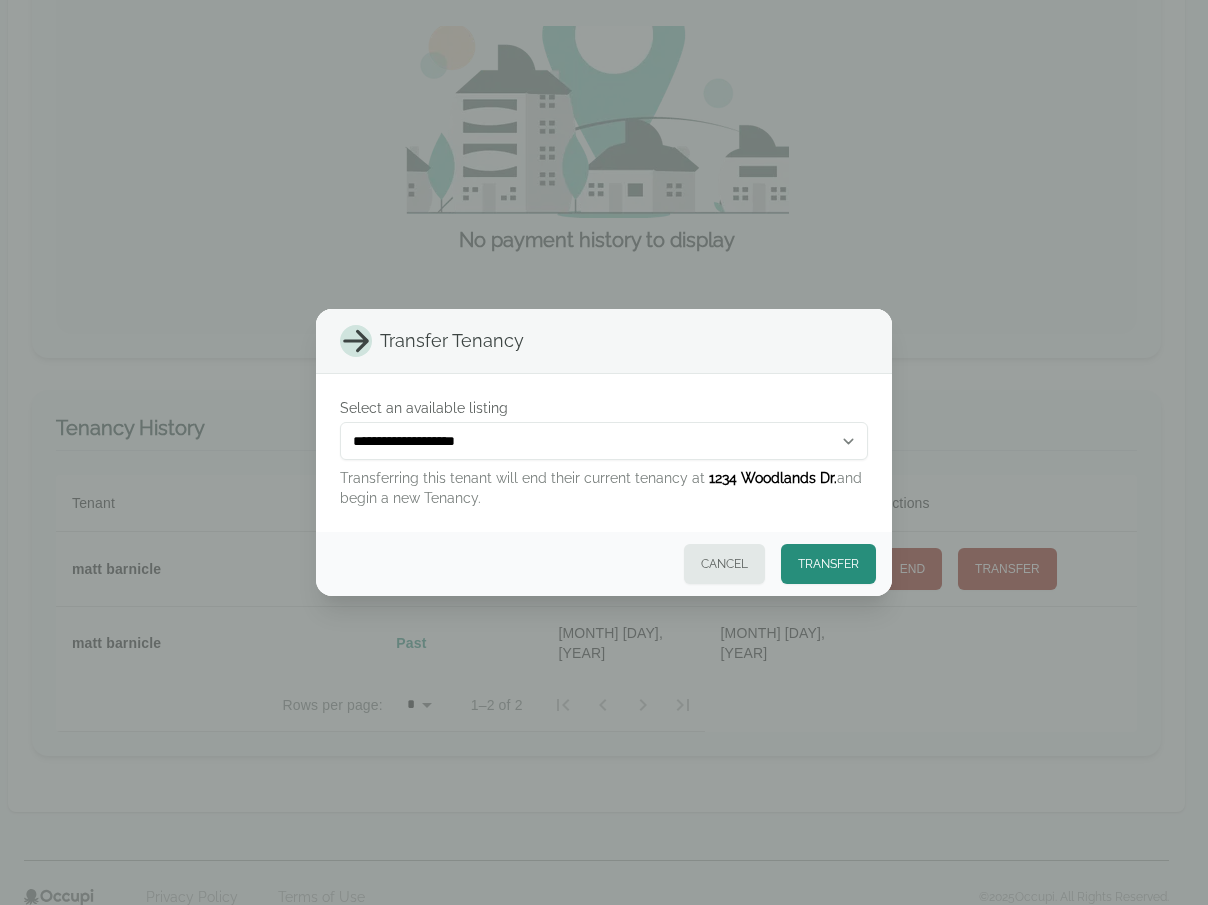 click on "**********" at bounding box center [604, 441] 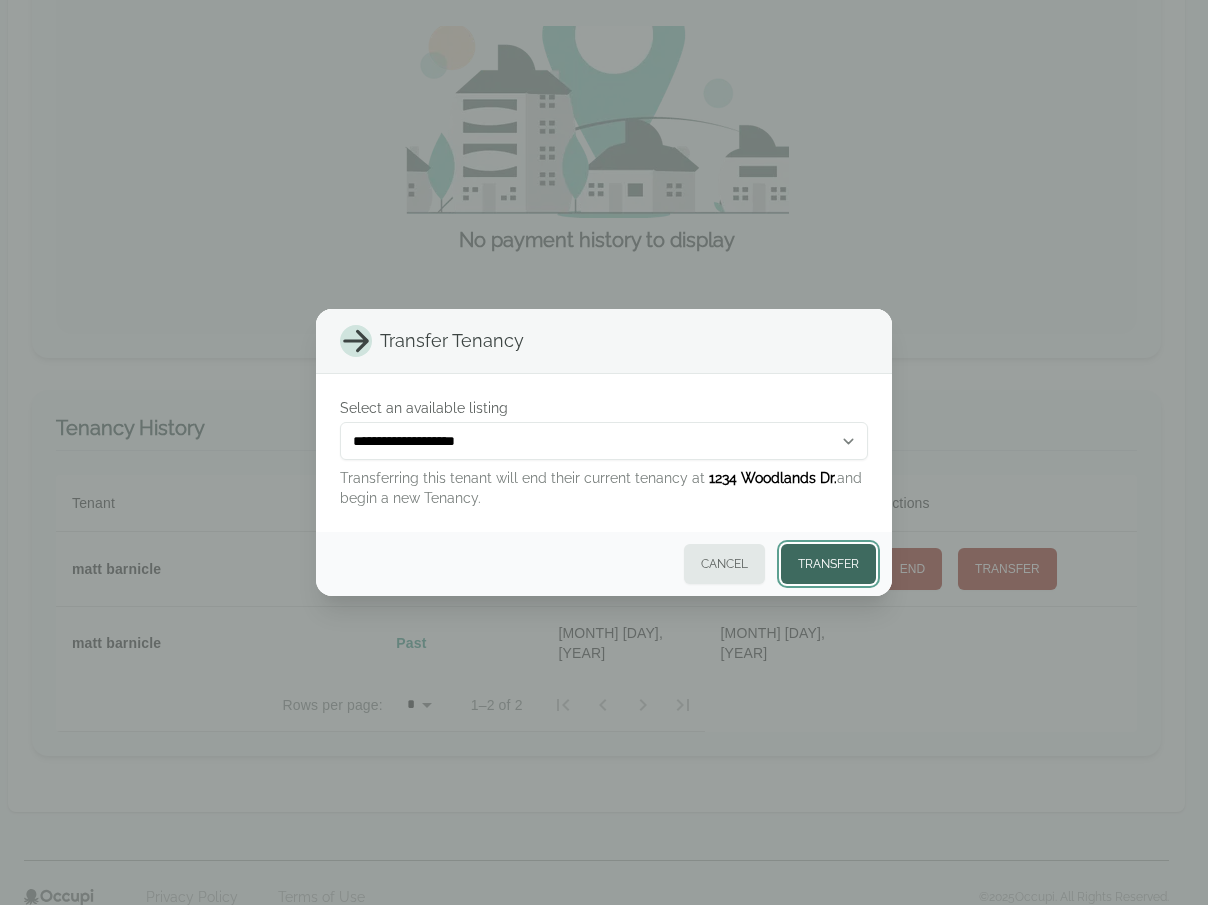 click on "Transfer" at bounding box center (828, 564) 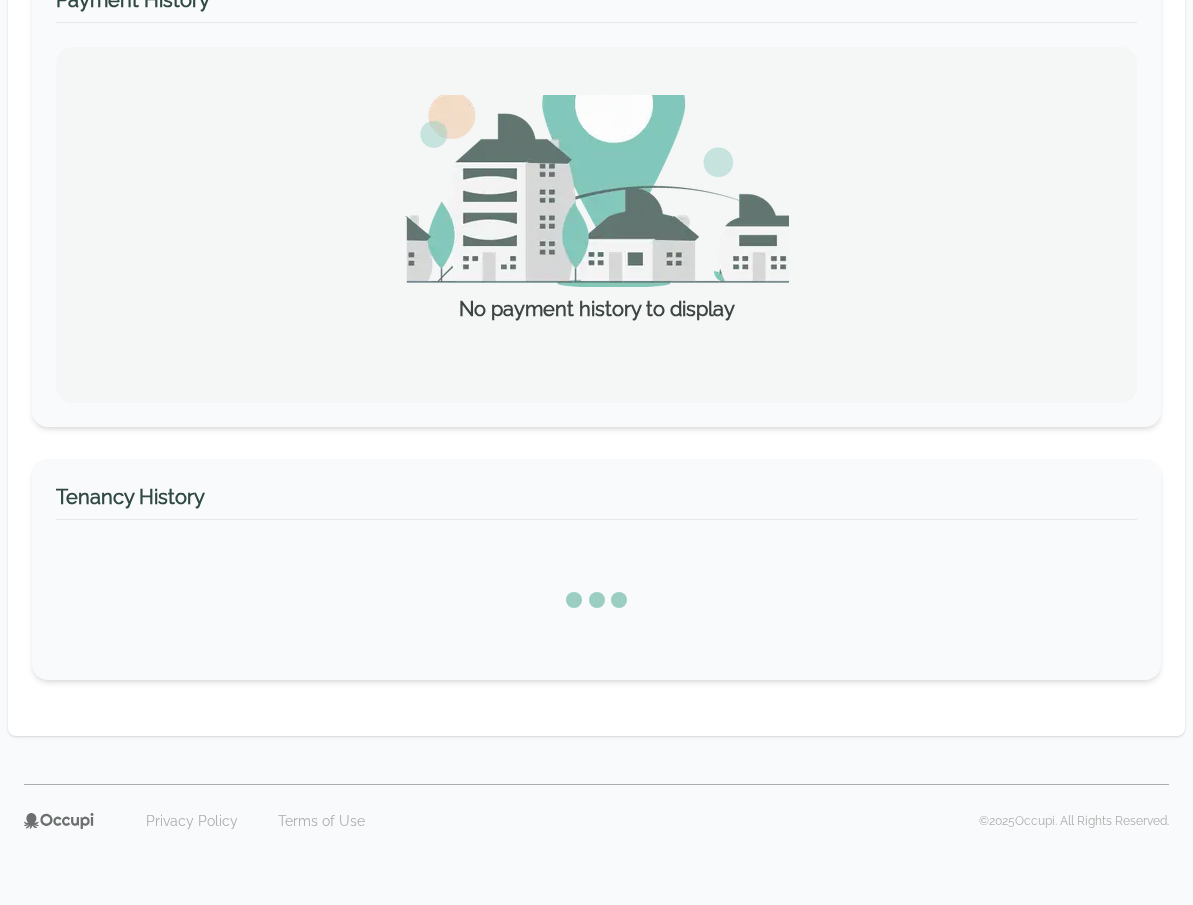 scroll, scrollTop: 62, scrollLeft: 0, axis: vertical 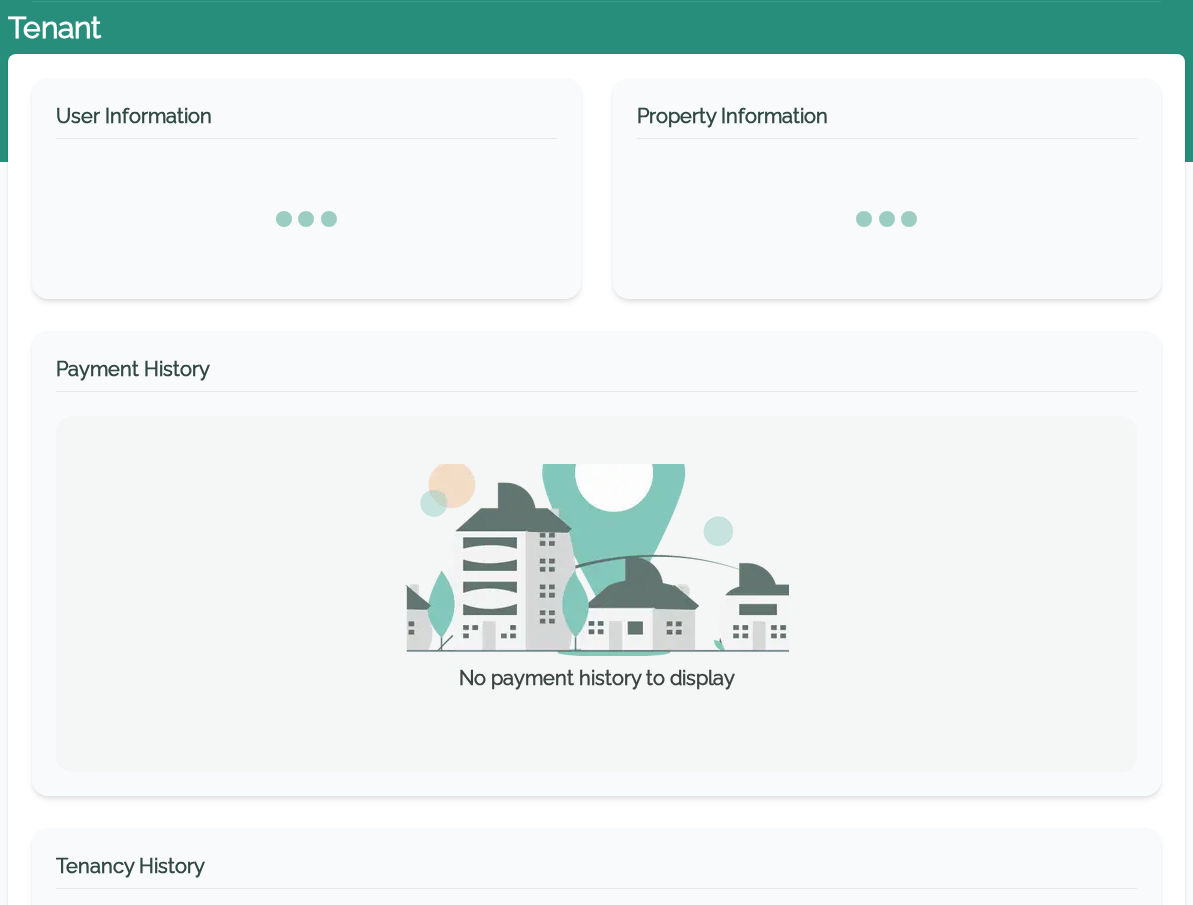 select on "*" 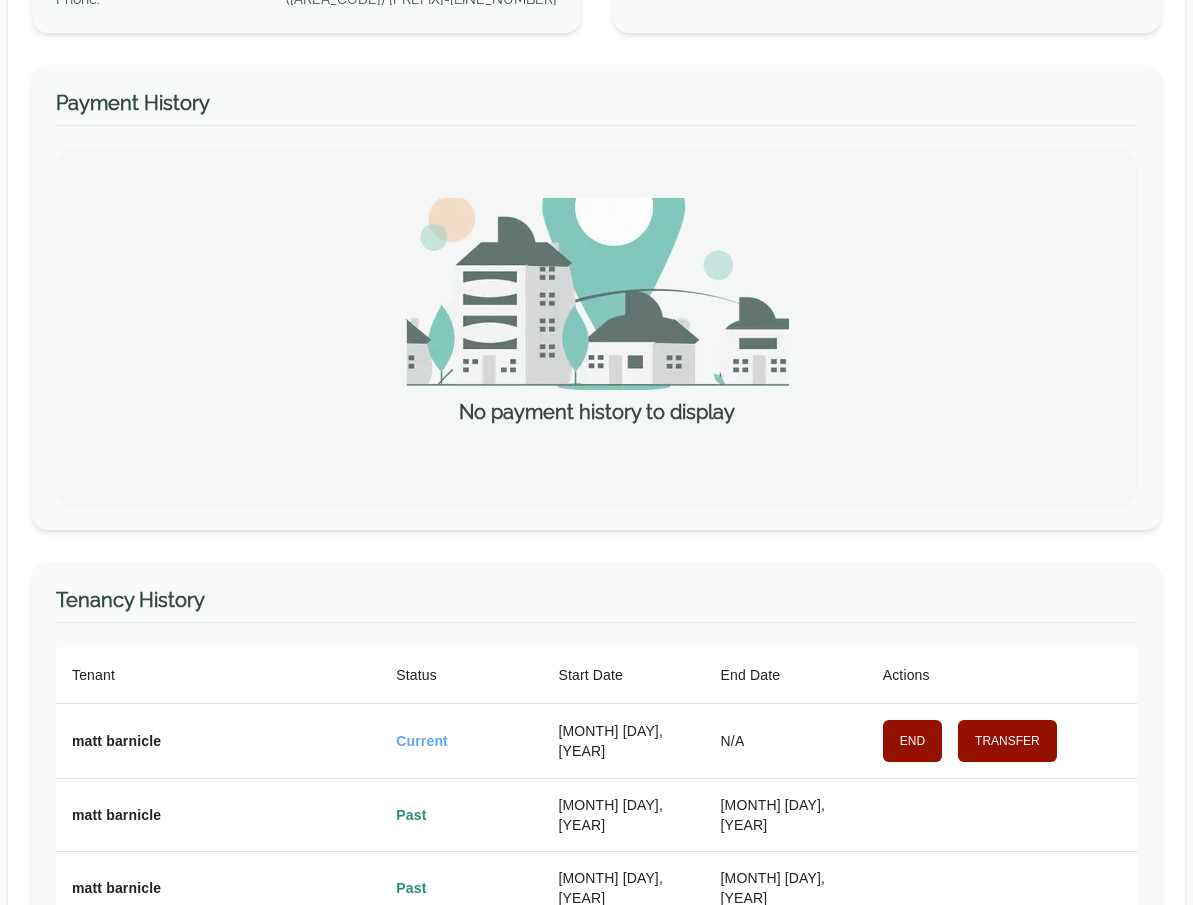 scroll, scrollTop: 360, scrollLeft: 0, axis: vertical 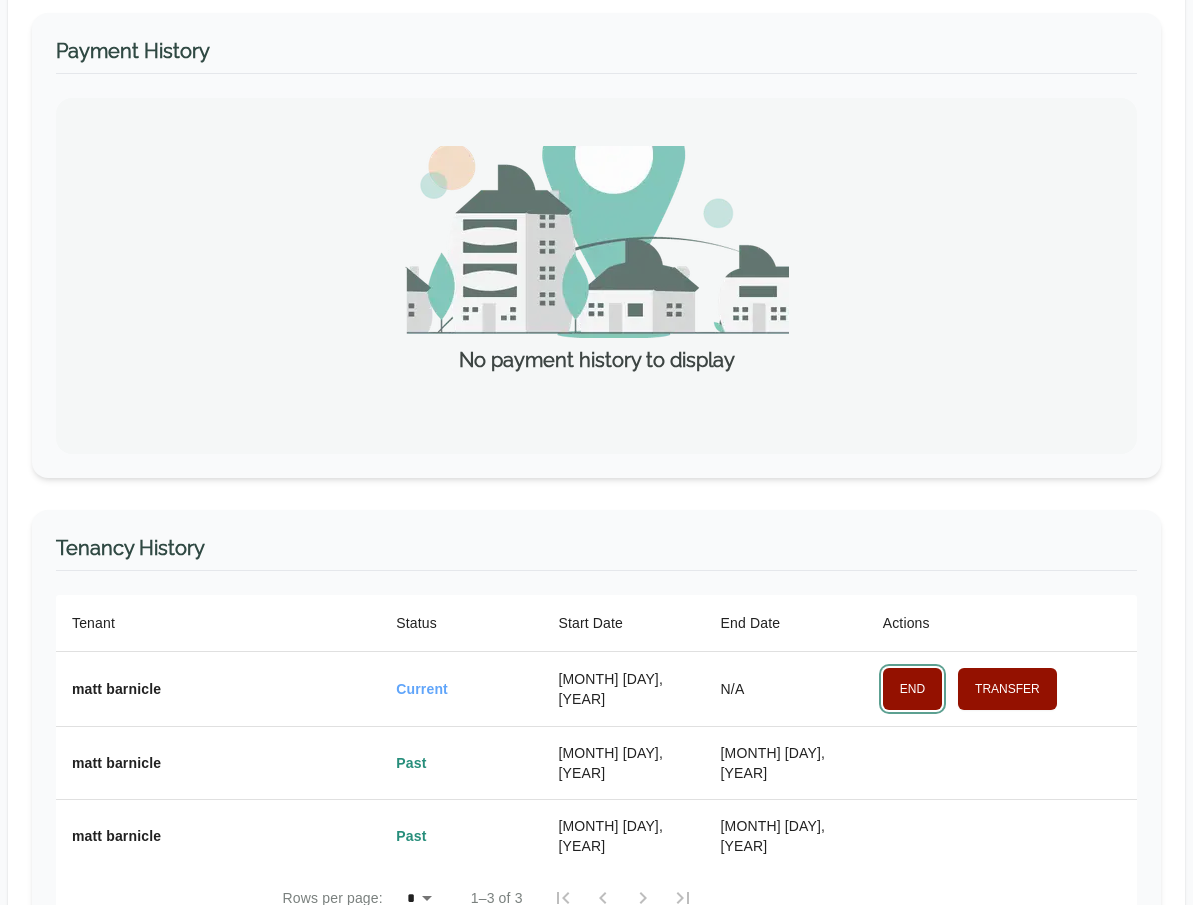 click on "End" at bounding box center (912, 689) 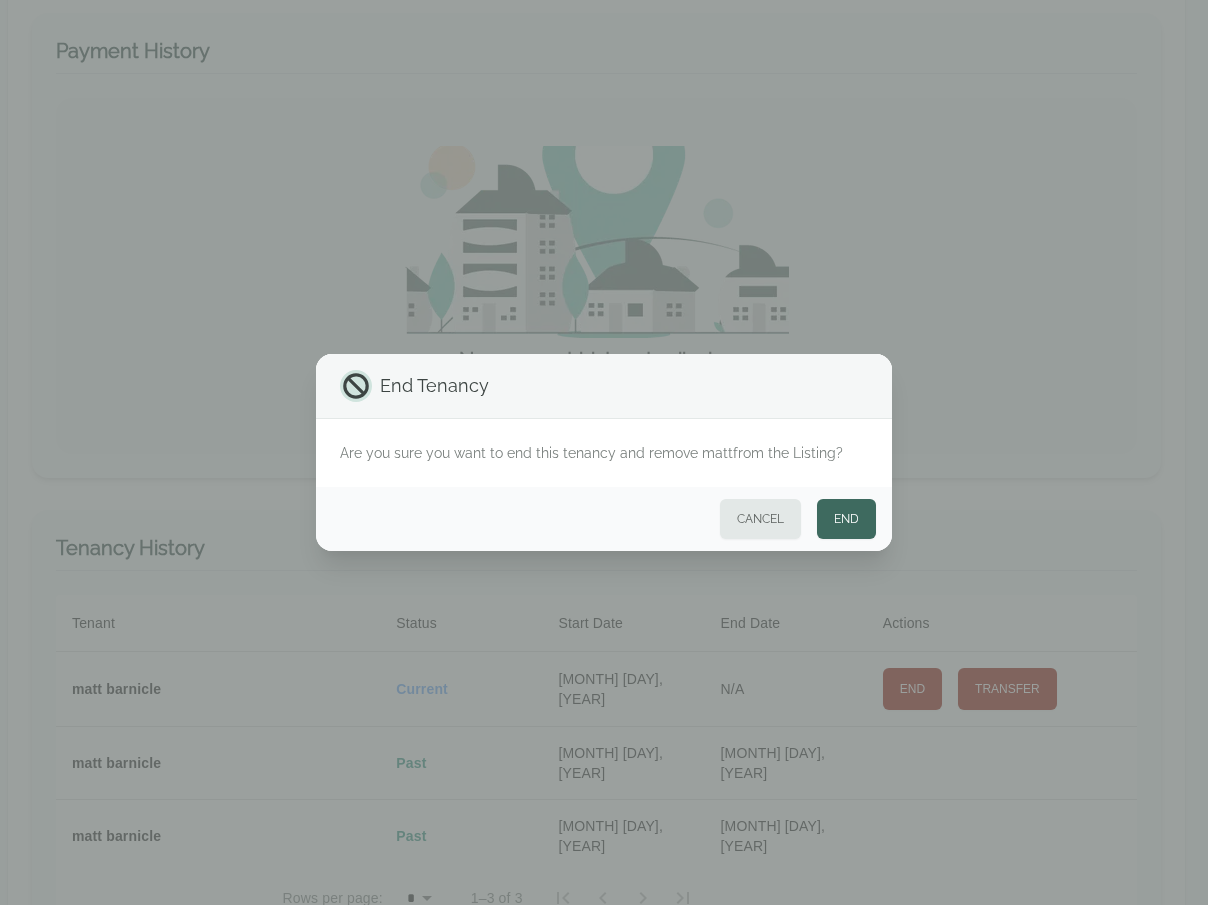 click on "End" at bounding box center [846, 519] 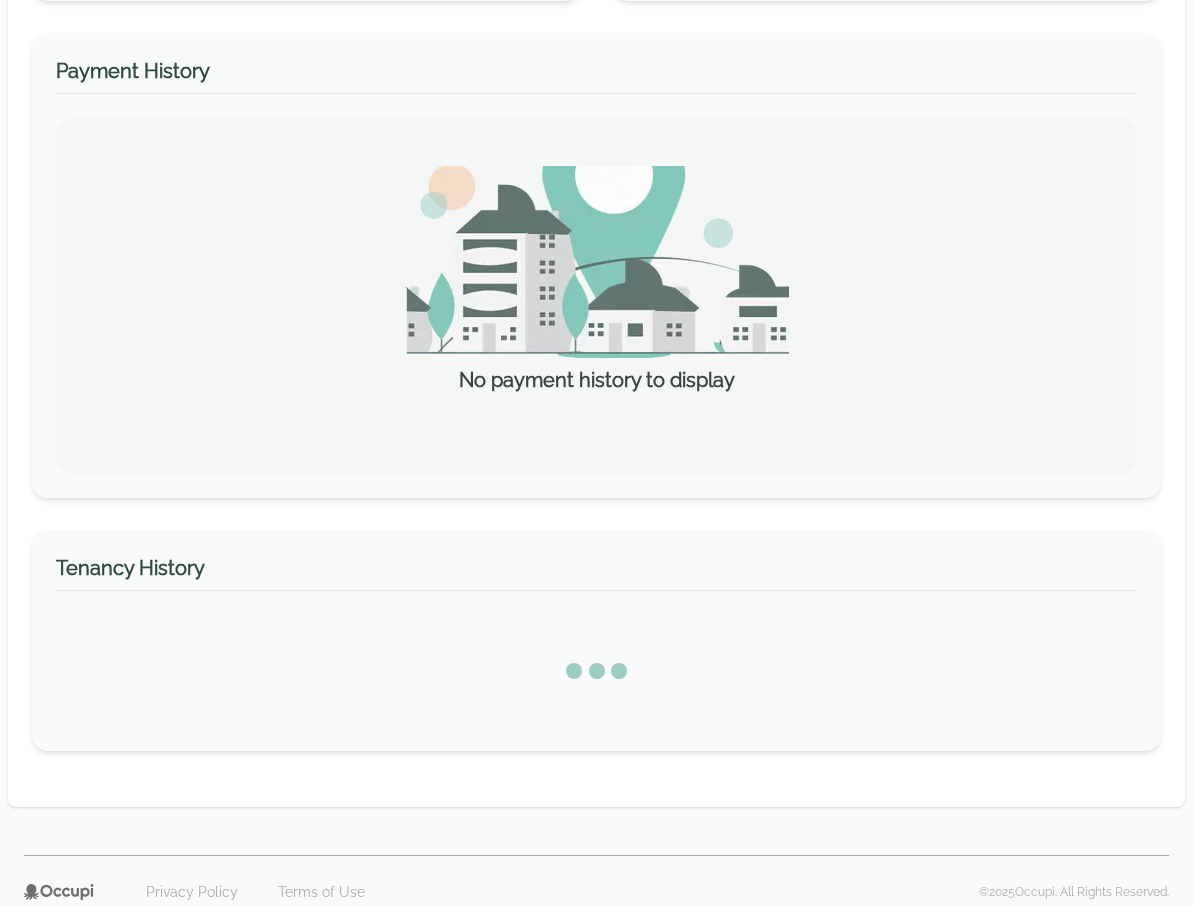 select on "*" 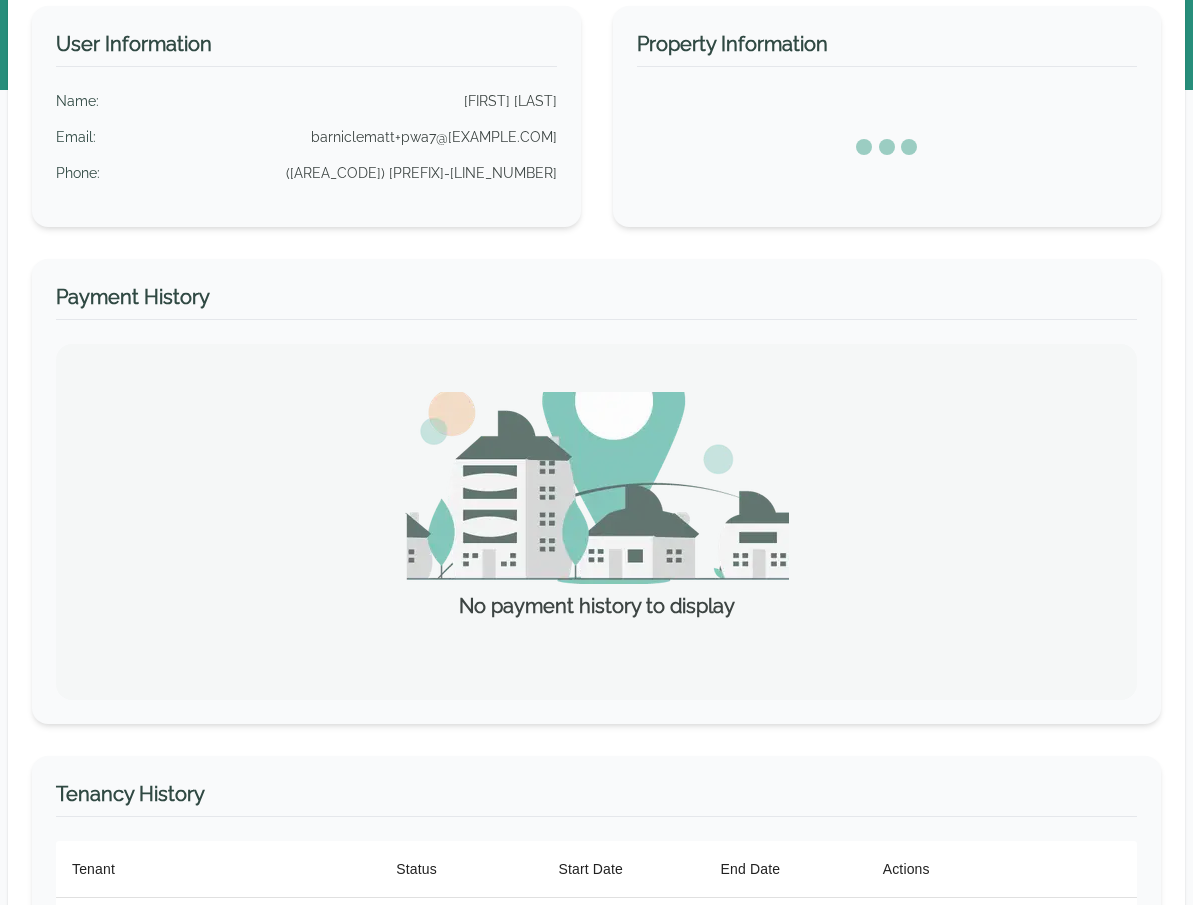 scroll, scrollTop: 0, scrollLeft: 0, axis: both 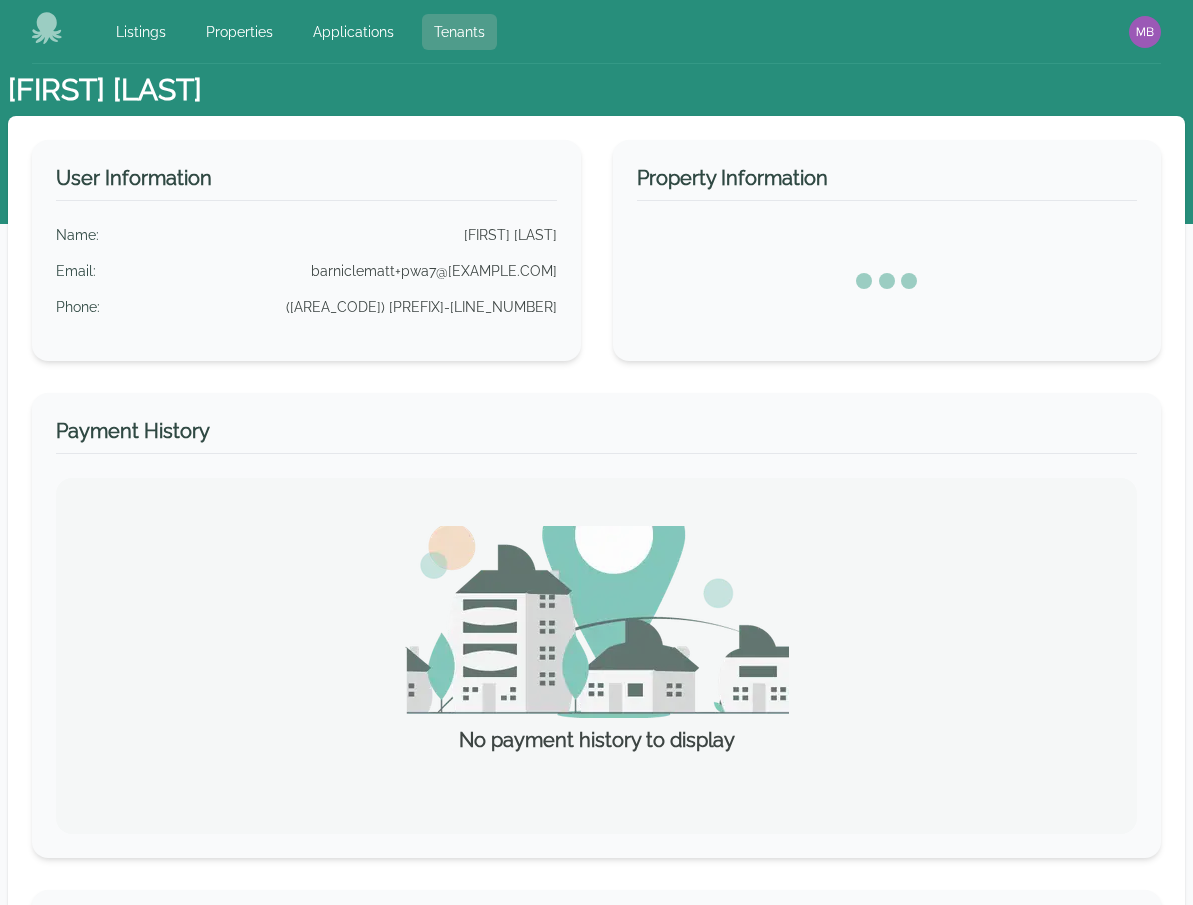 click on "Tenants" at bounding box center [459, 32] 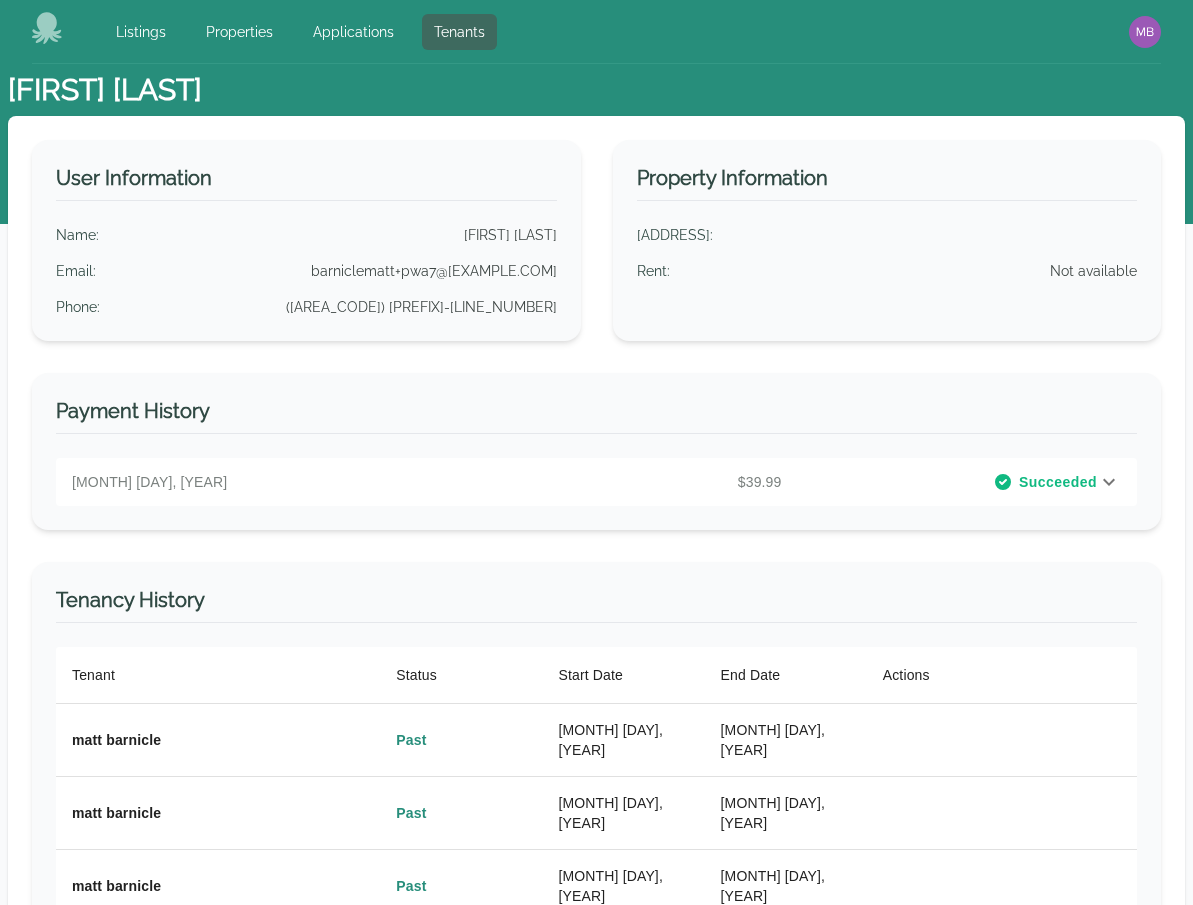 select on "*" 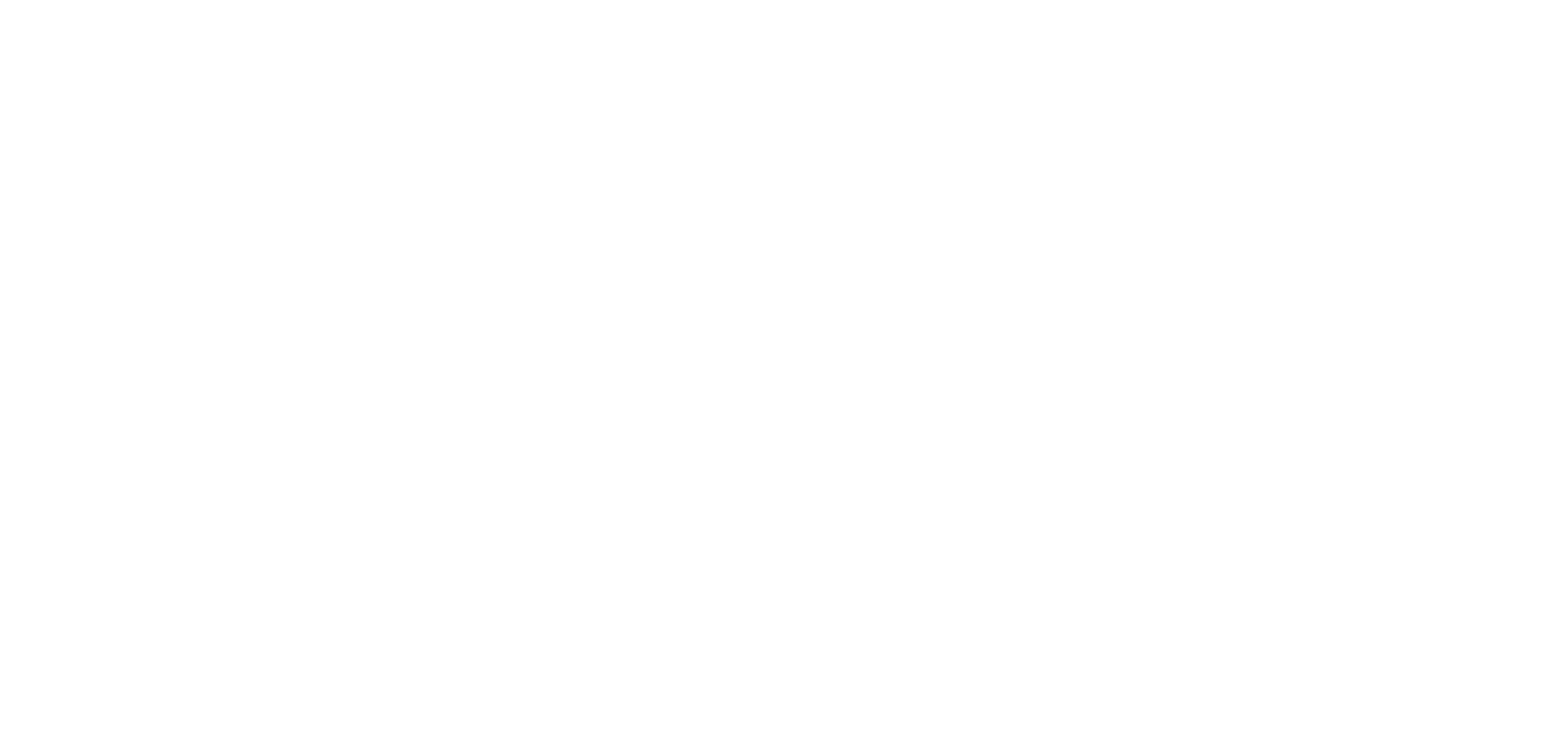 scroll, scrollTop: 0, scrollLeft: 0, axis: both 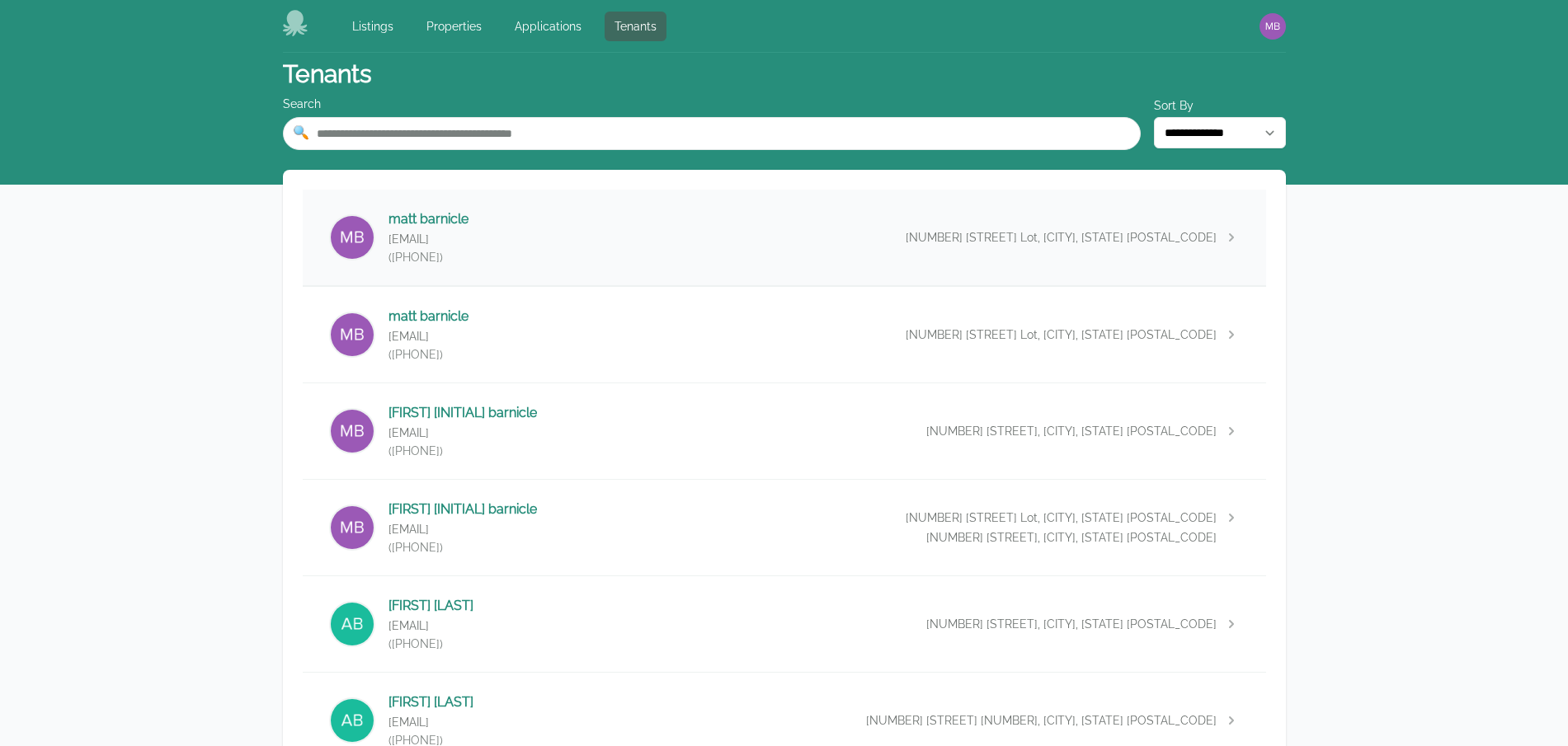 click on "[FIRST]   [LAST] [EMAIL] ([PHONE]) [NUMBER] [STREET] Lot, [CITY], [STATE] [POSTAL_CODE]" at bounding box center [784, 237] 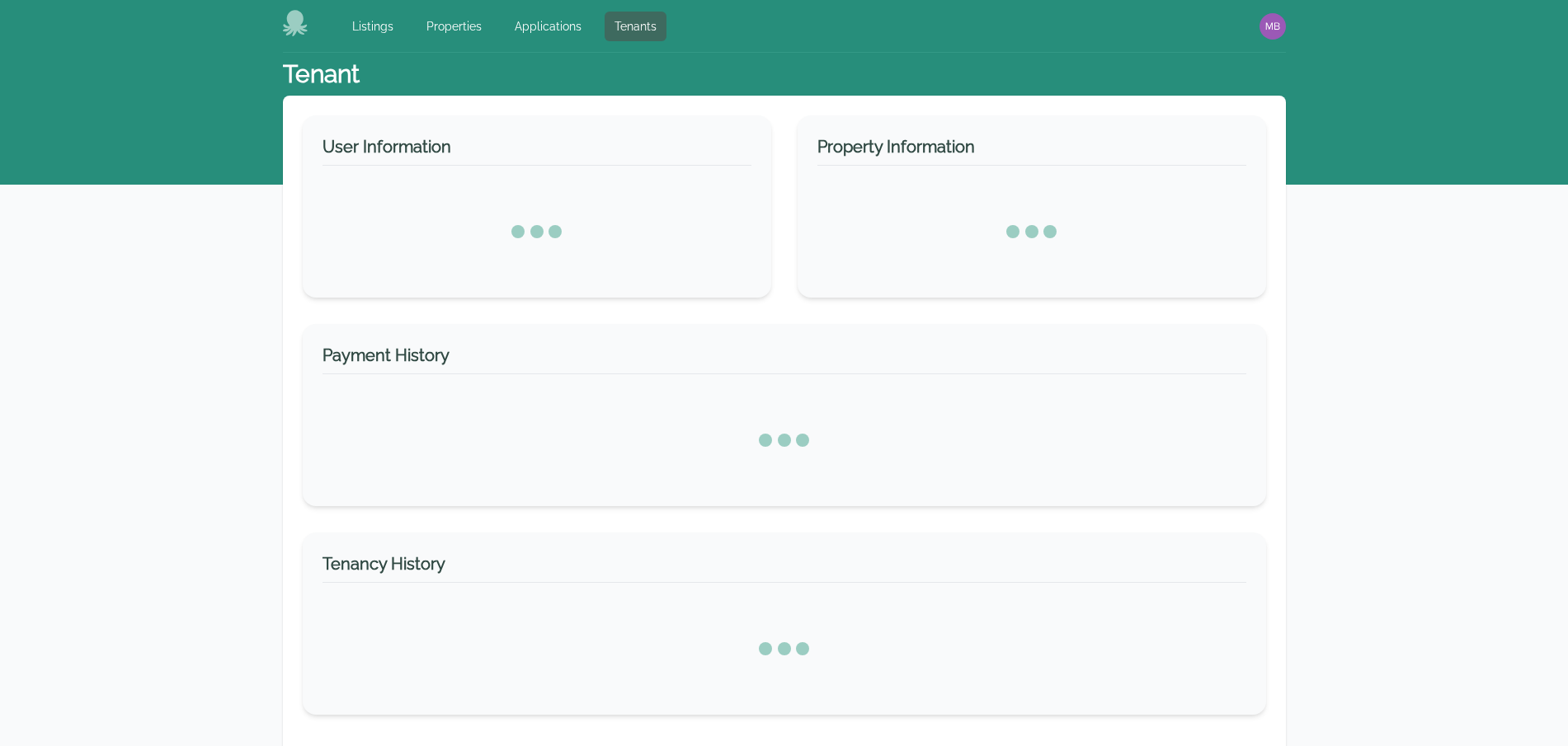 select on "*" 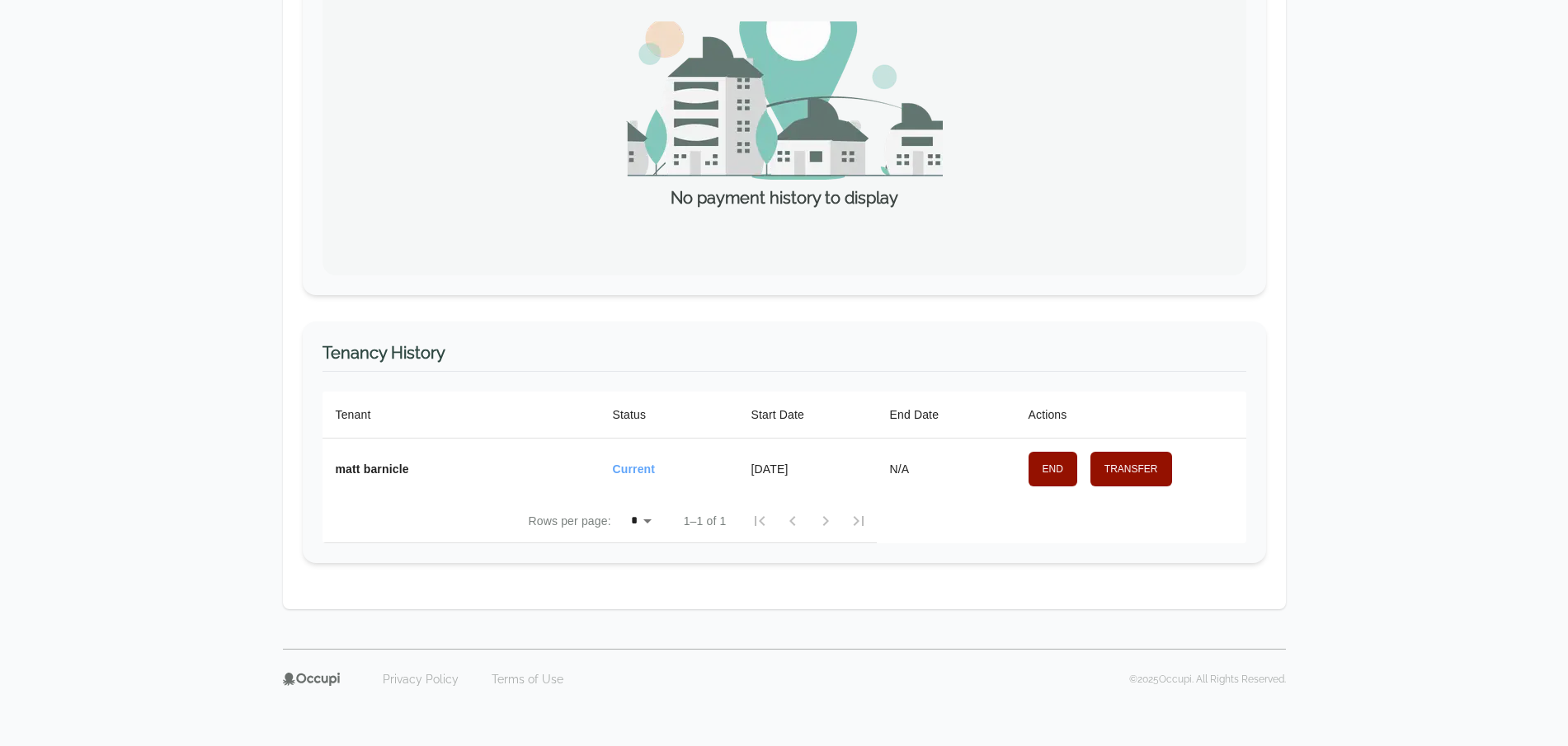 scroll, scrollTop: 0, scrollLeft: 0, axis: both 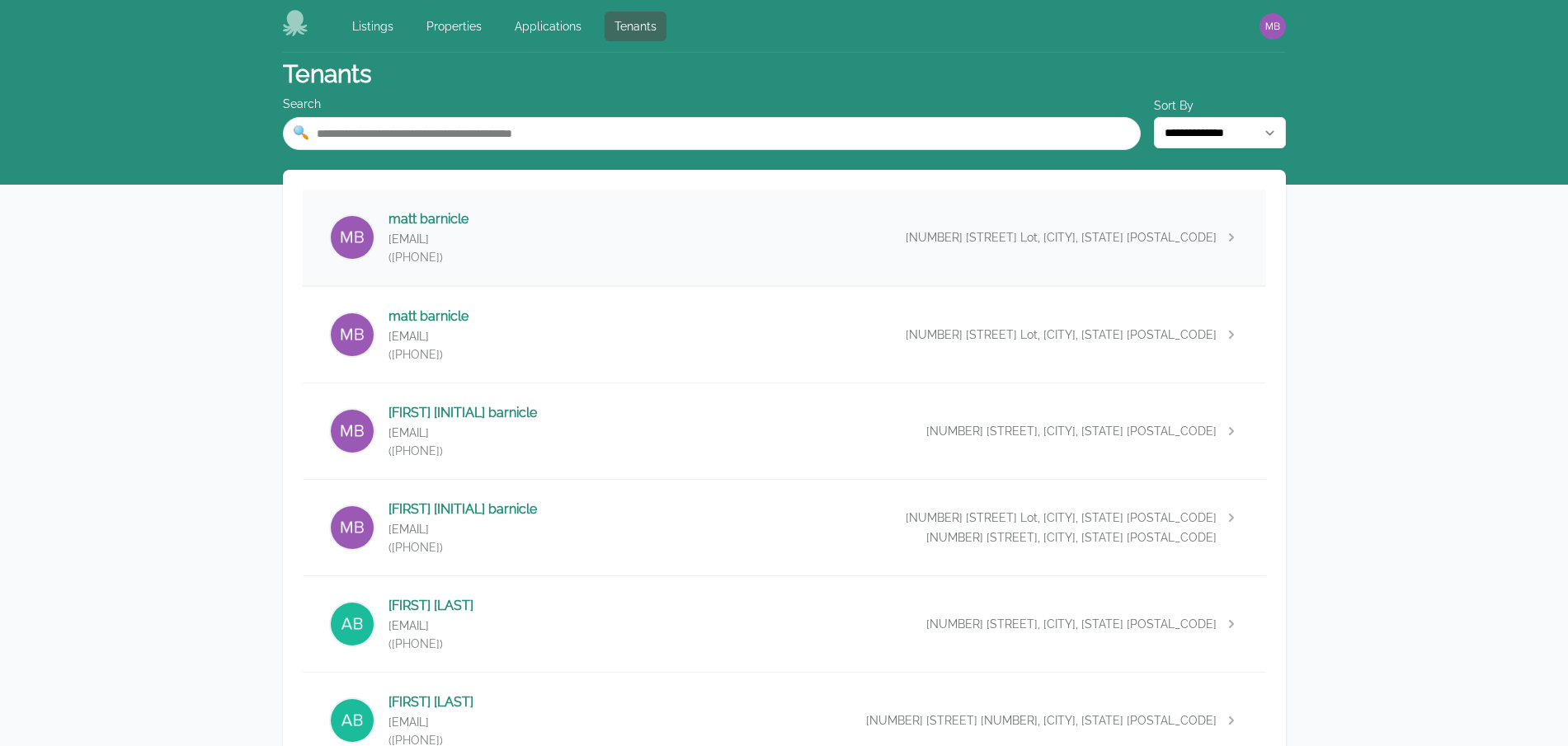 click on "matt   barnicle barniclematt+pwa6@gmail.com (101) 010-1010 14393 Montgomery Road Lot, Cincinnati, OH 45122" at bounding box center [784, 237] 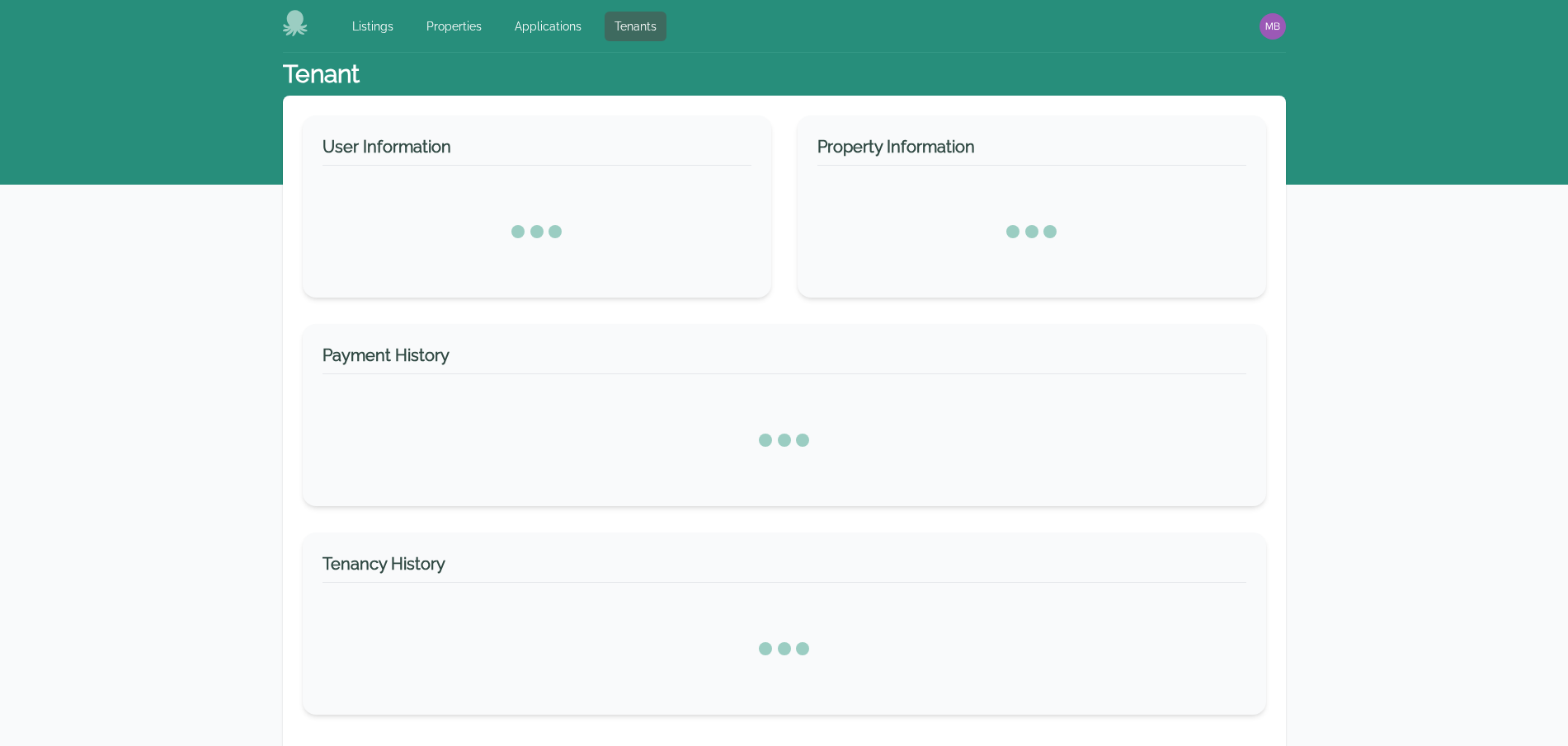 select on "*" 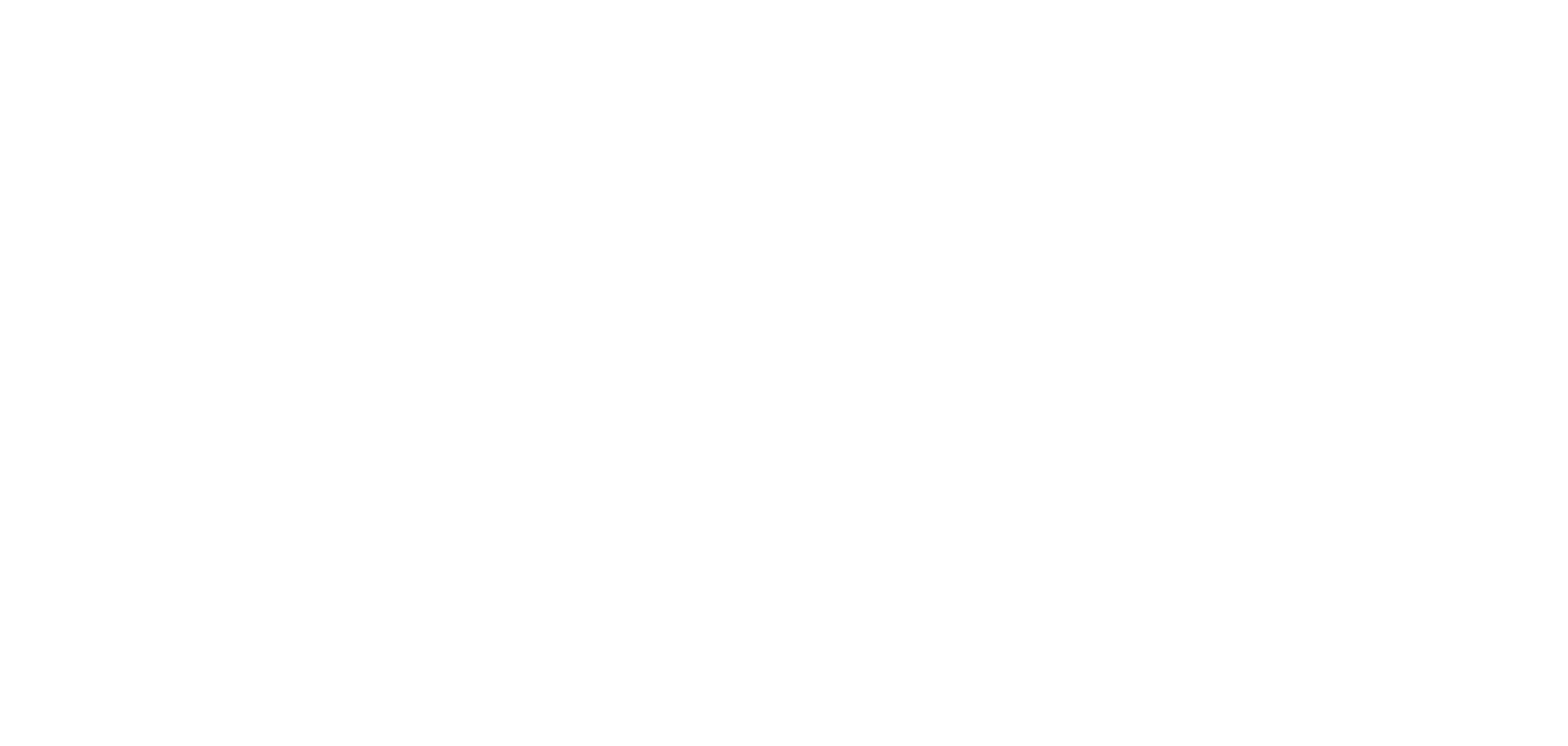 scroll, scrollTop: 0, scrollLeft: 0, axis: both 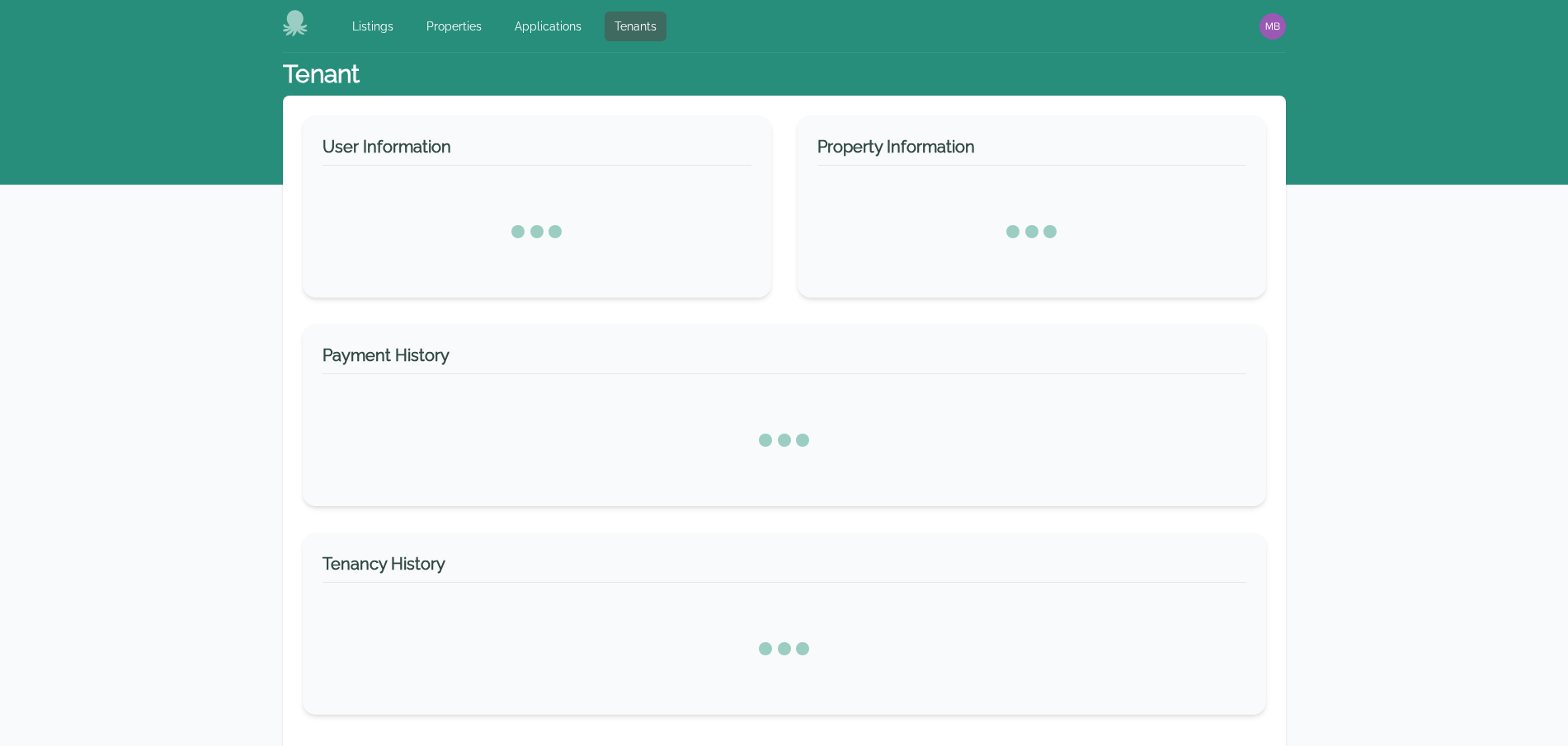 select on "*" 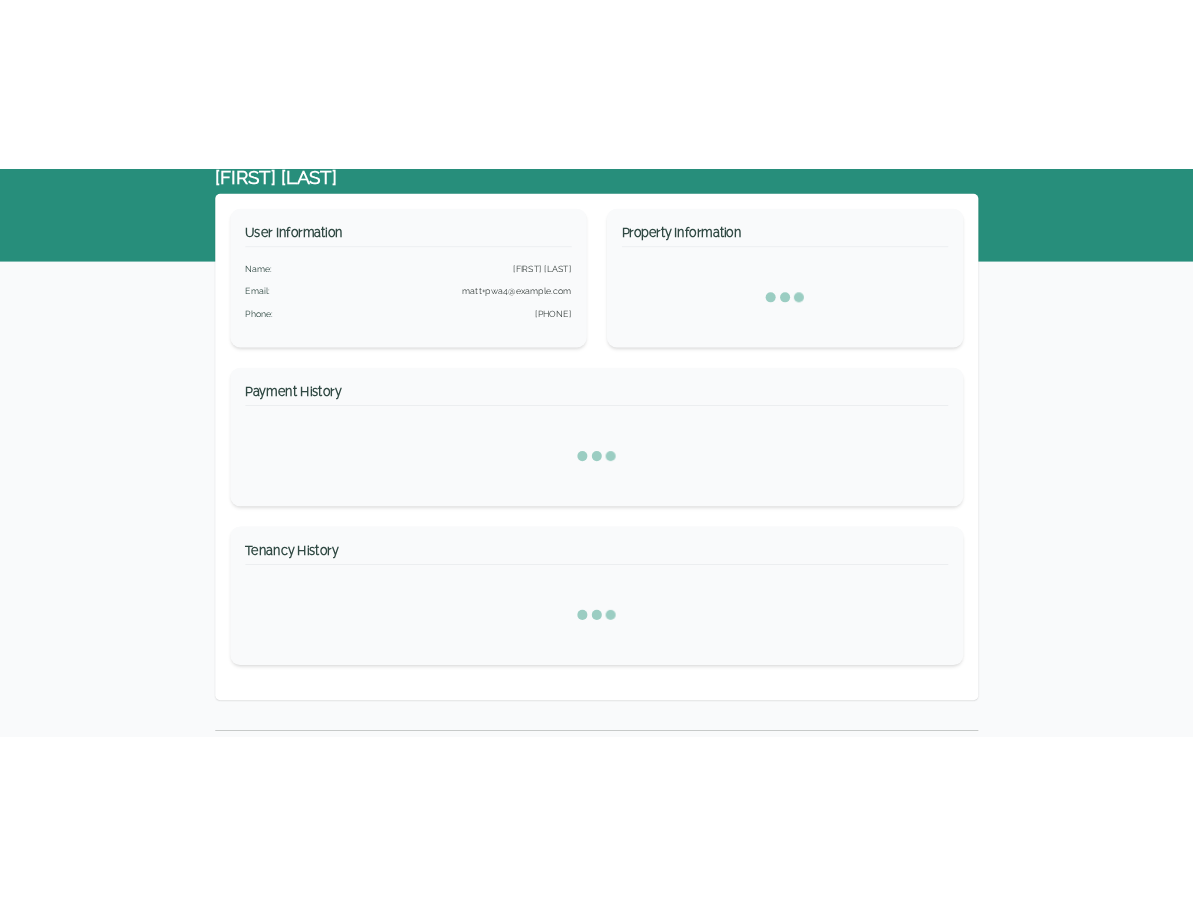 scroll, scrollTop: 0, scrollLeft: 0, axis: both 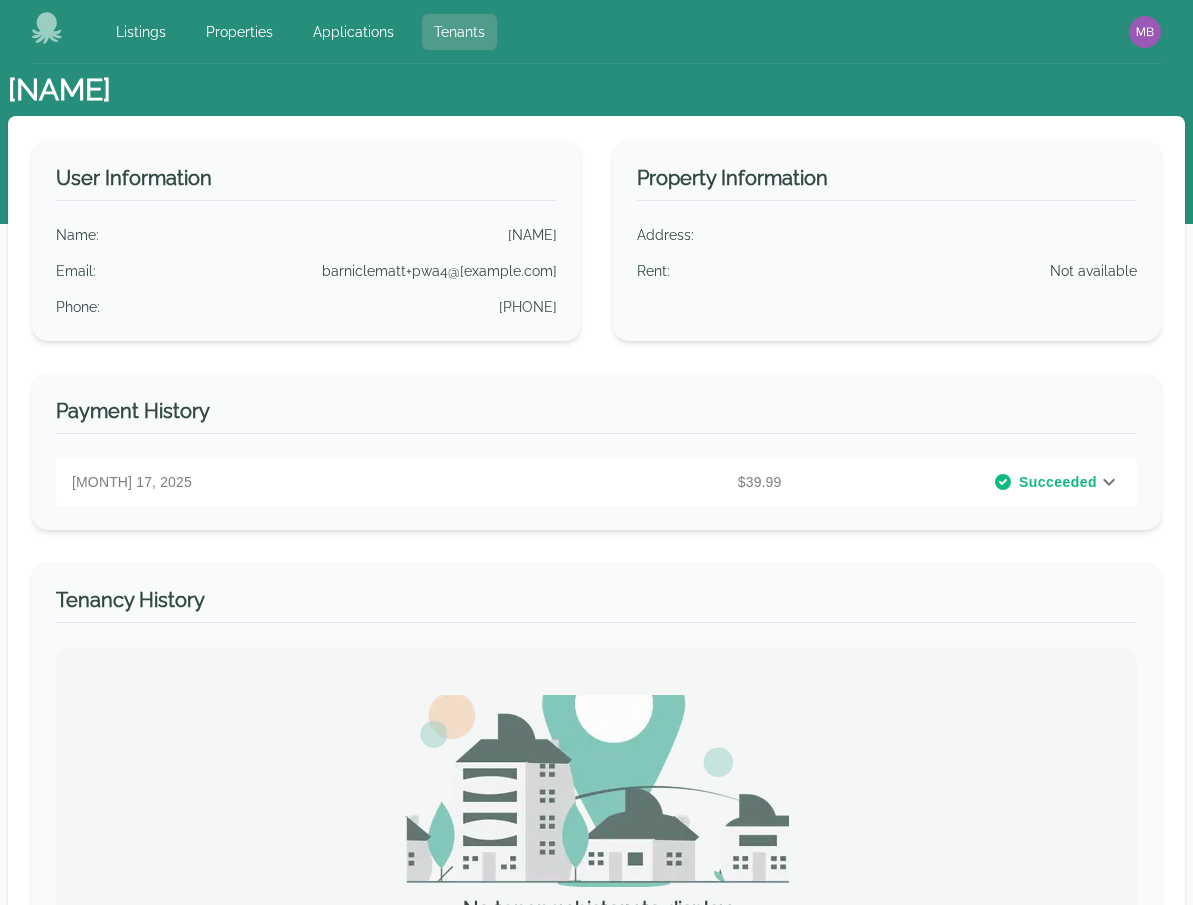 click on "Tenants" at bounding box center [459, 32] 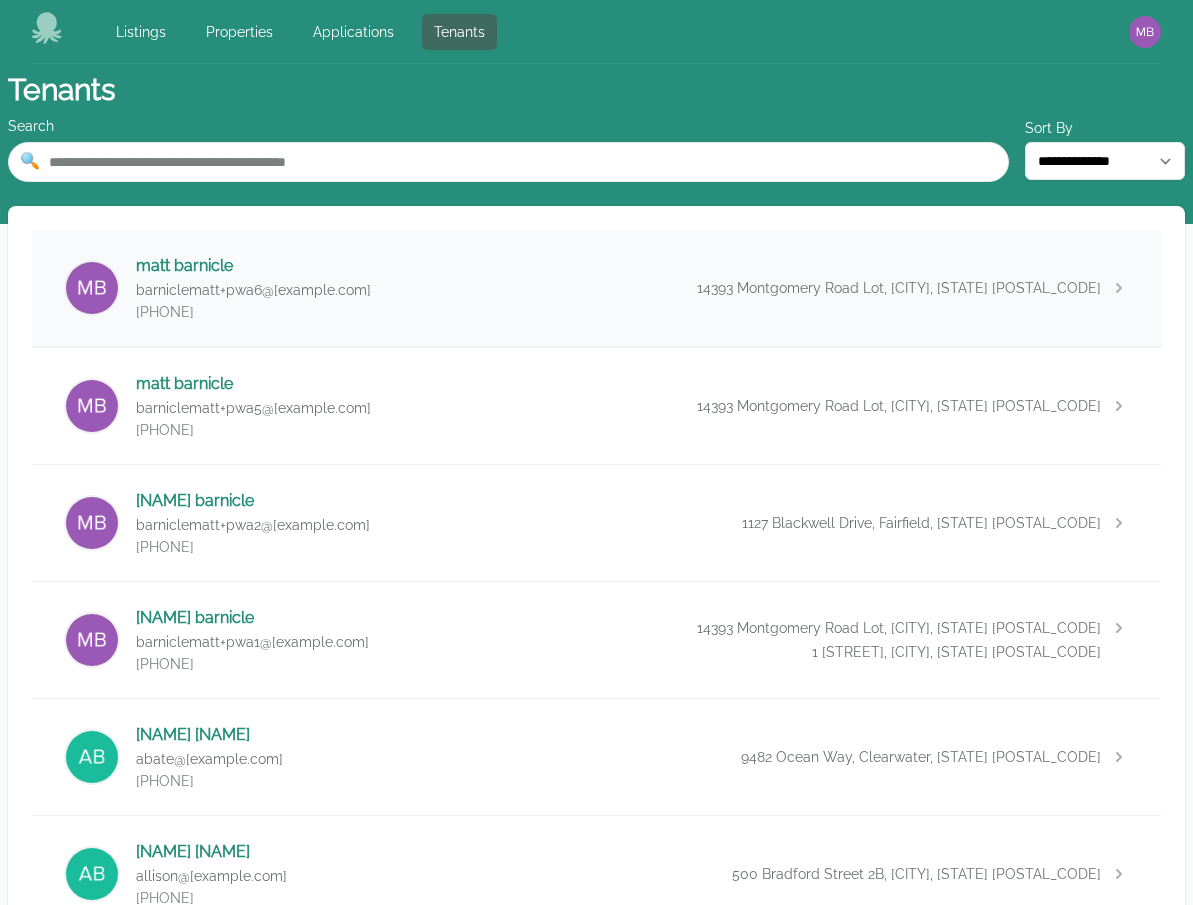 click on "[NAME] [NAME] barniclematt+pwa6@[example.com] [PHONE] 14393 Montgomery Road Lot, [CITY], [STATE] [POSTAL_CODE]" at bounding box center (596, 288) 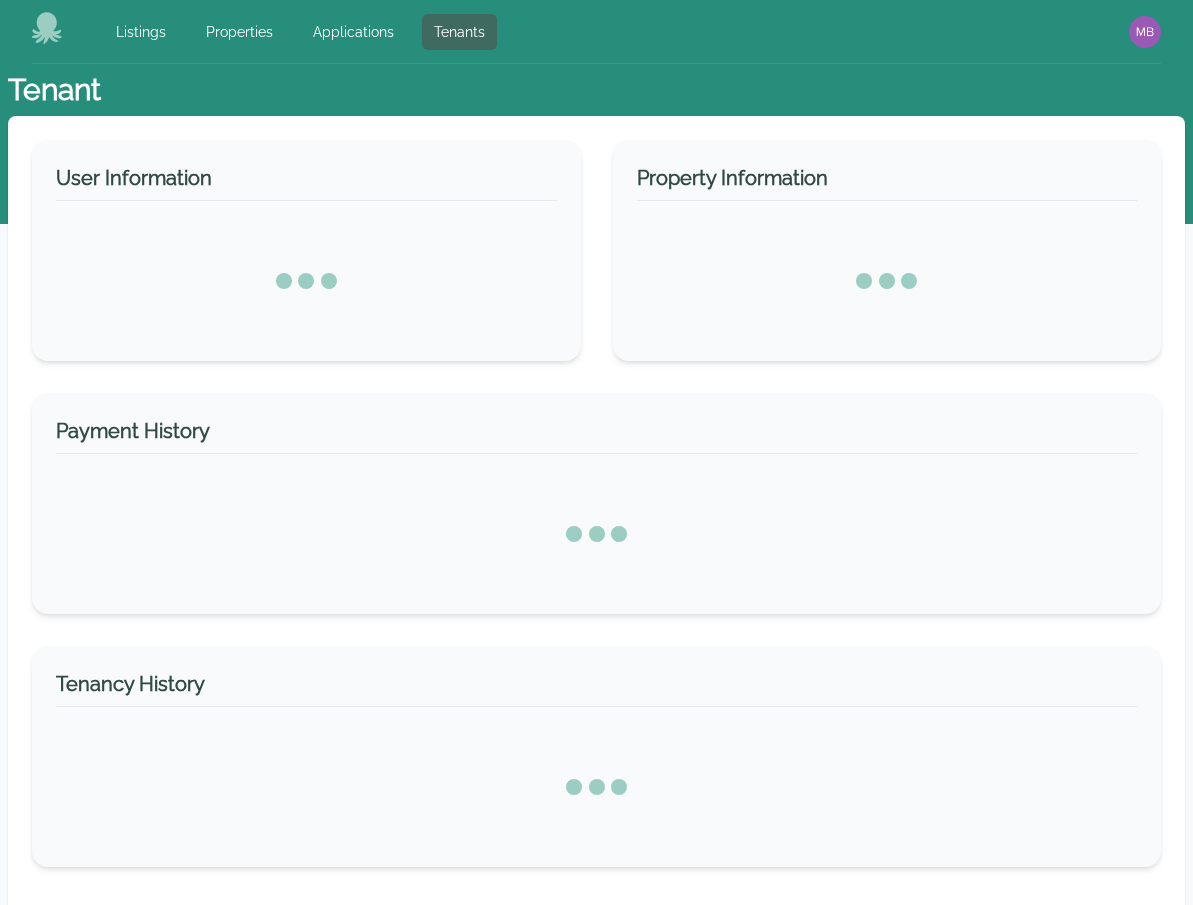 select on "*" 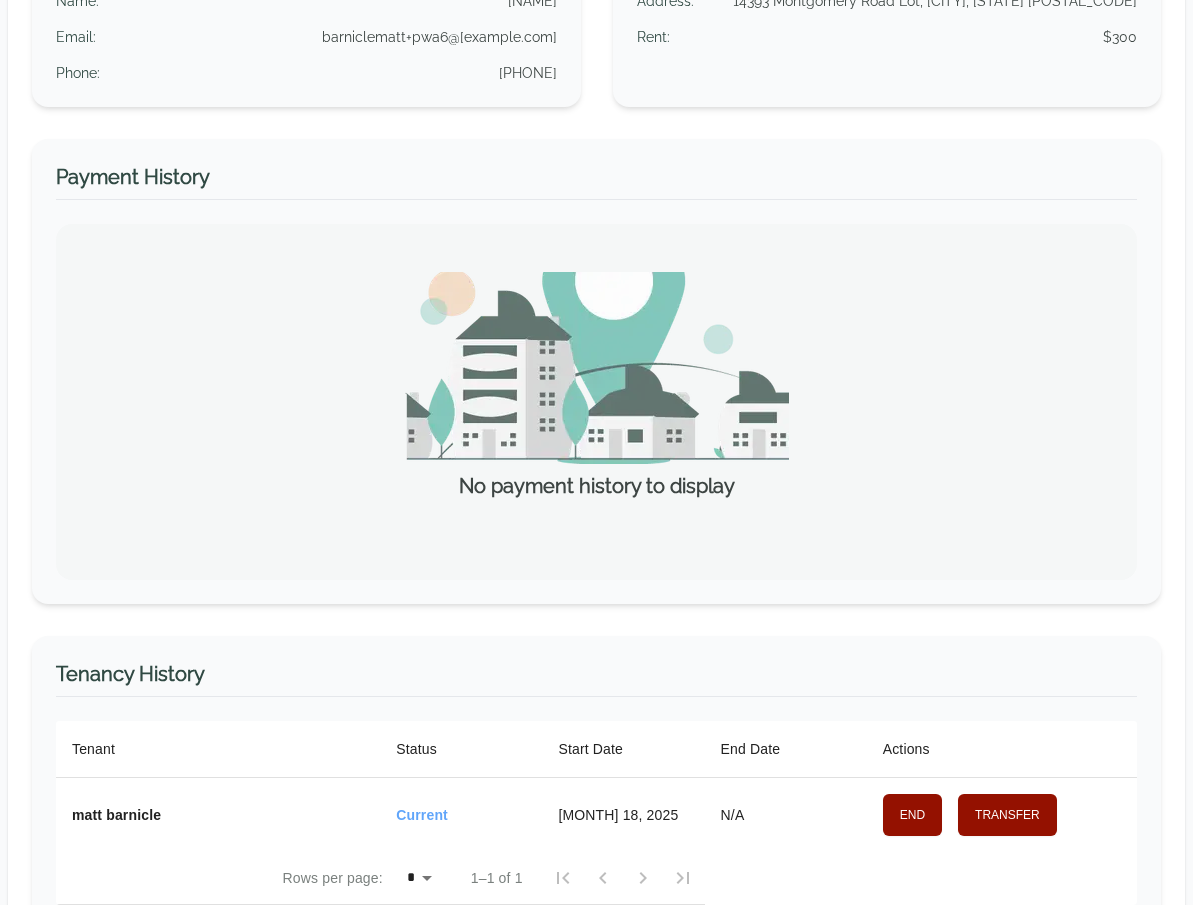 scroll, scrollTop: 0, scrollLeft: 0, axis: both 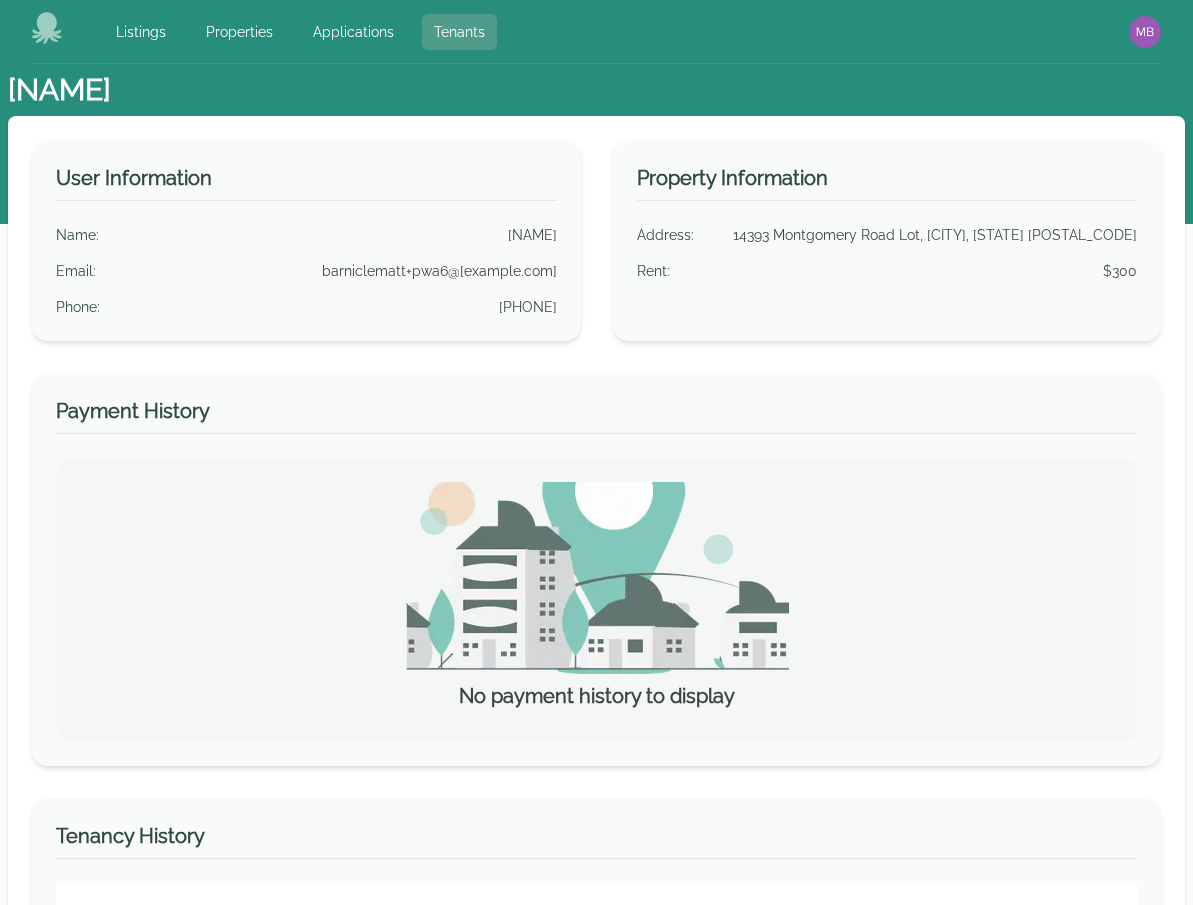click on "Tenants" at bounding box center (459, 32) 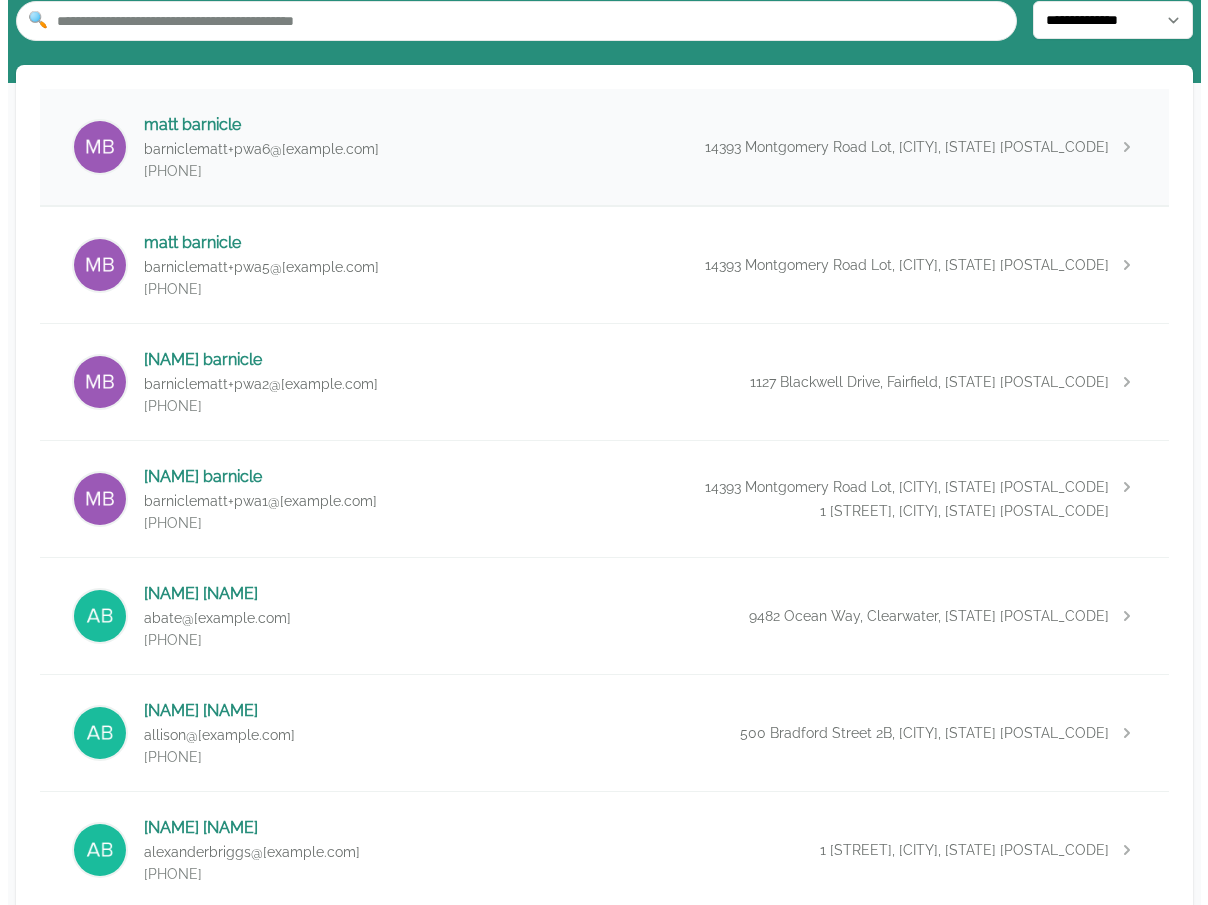scroll, scrollTop: 0, scrollLeft: 0, axis: both 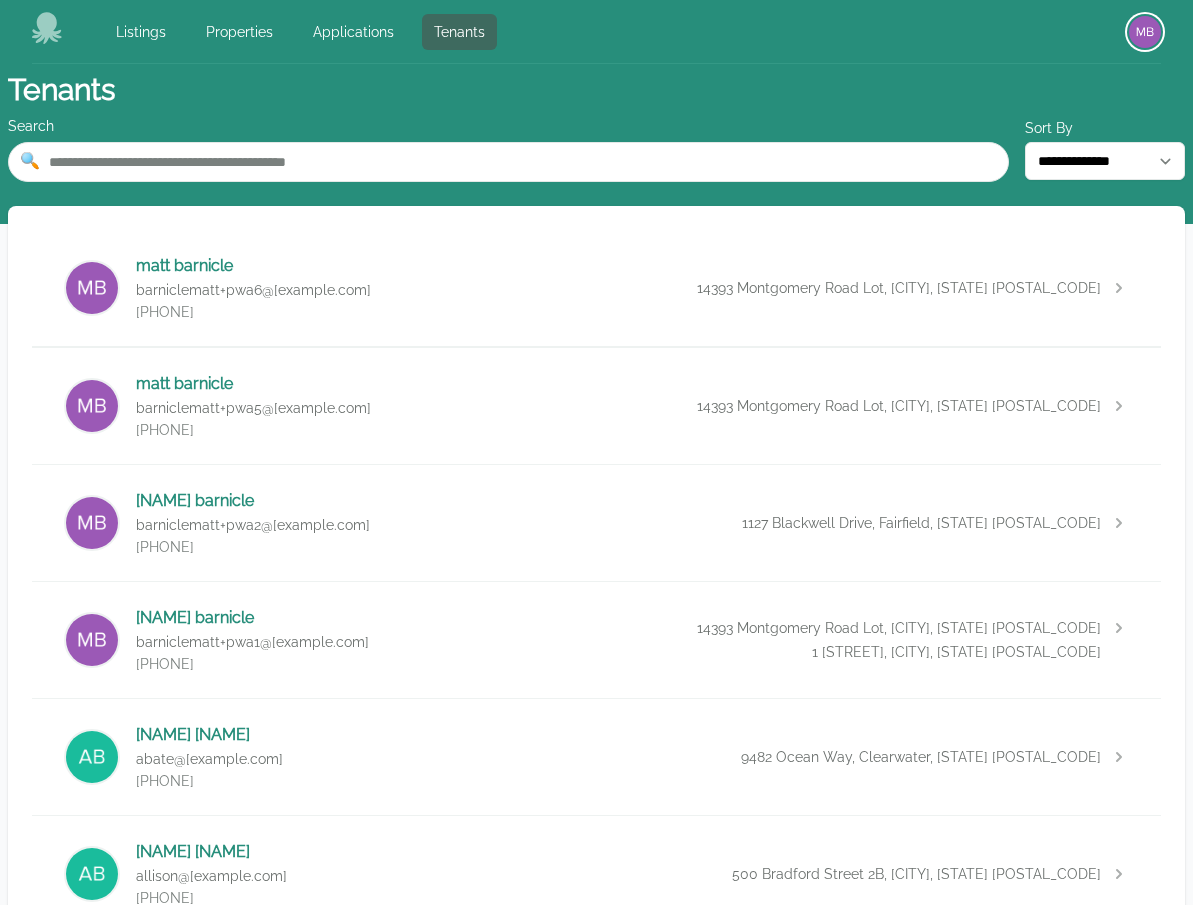 click at bounding box center (1145, 32) 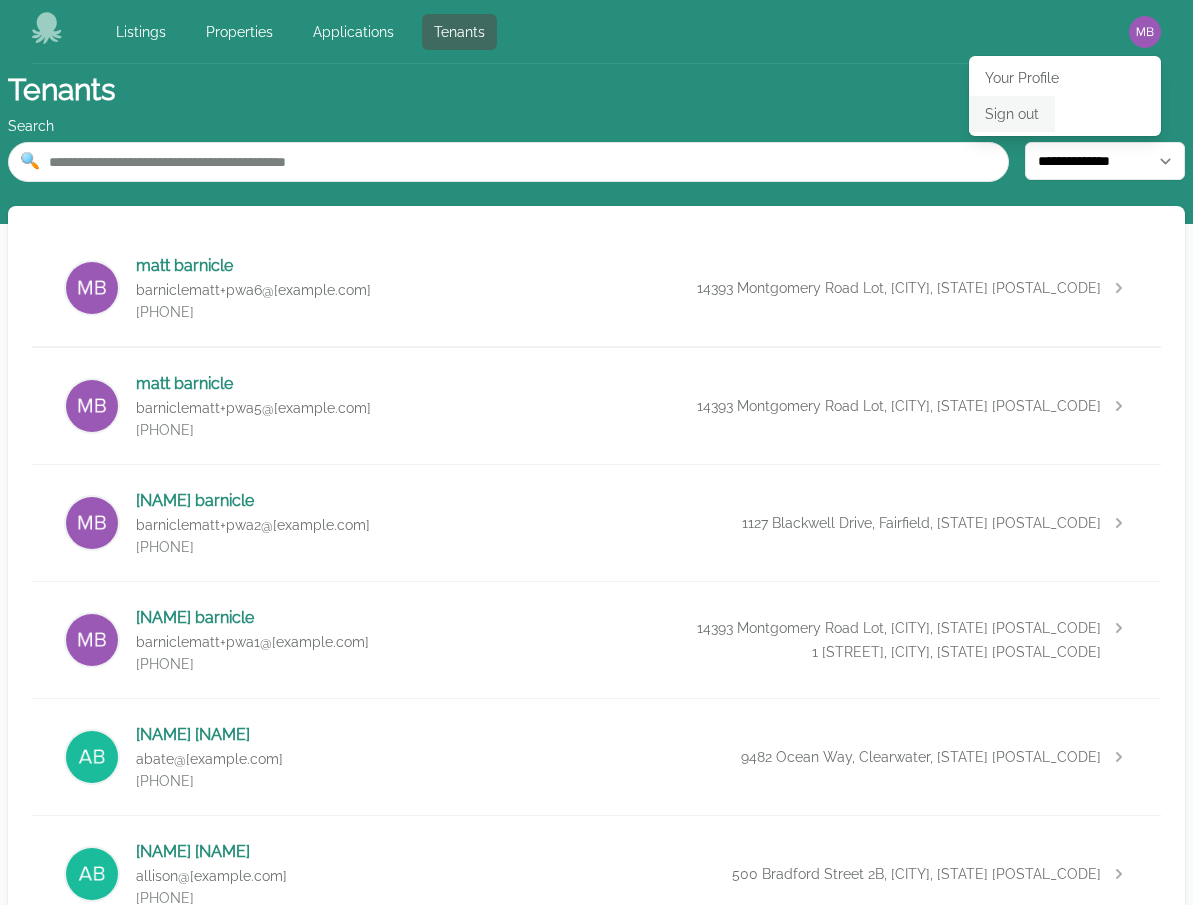 click on "Sign out" at bounding box center [1012, 114] 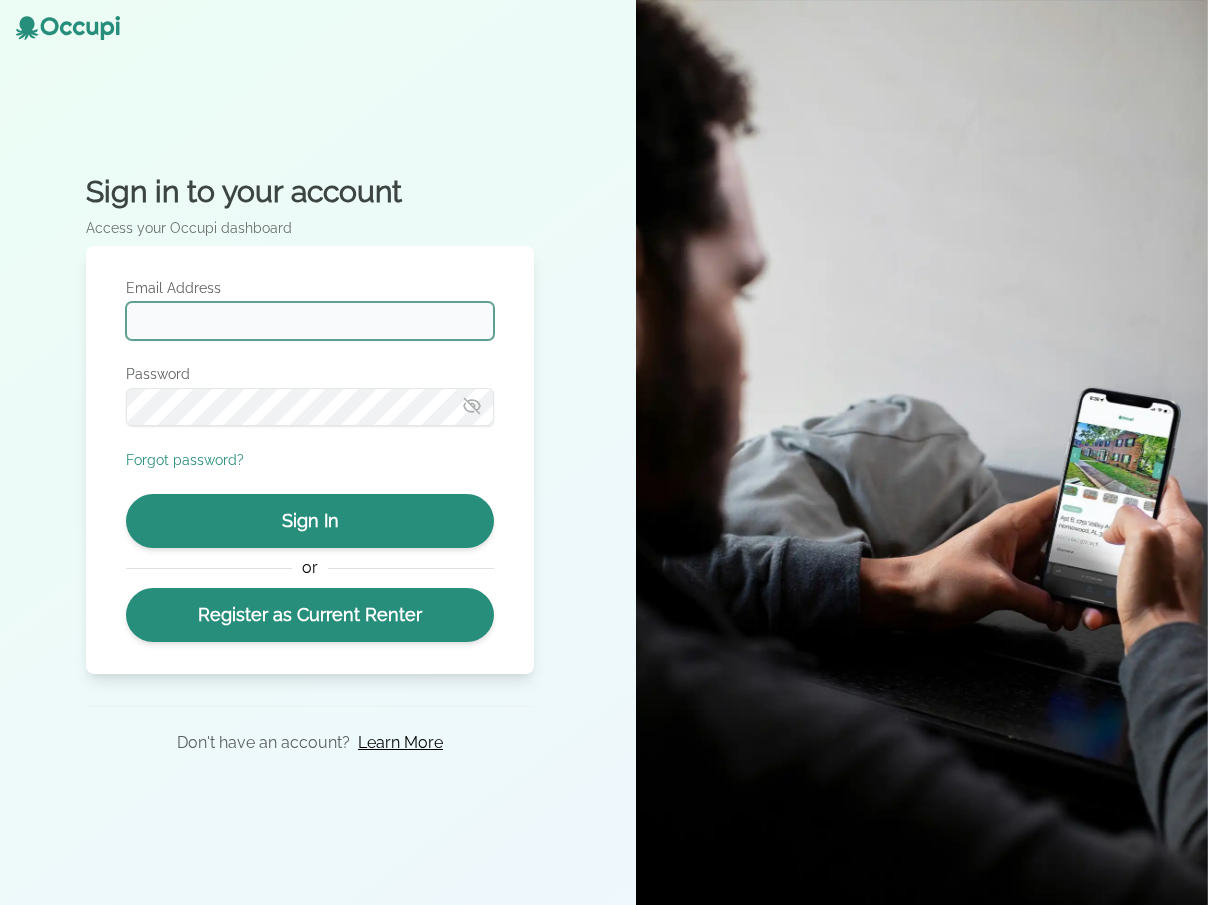click on "Email Address" at bounding box center [310, 321] 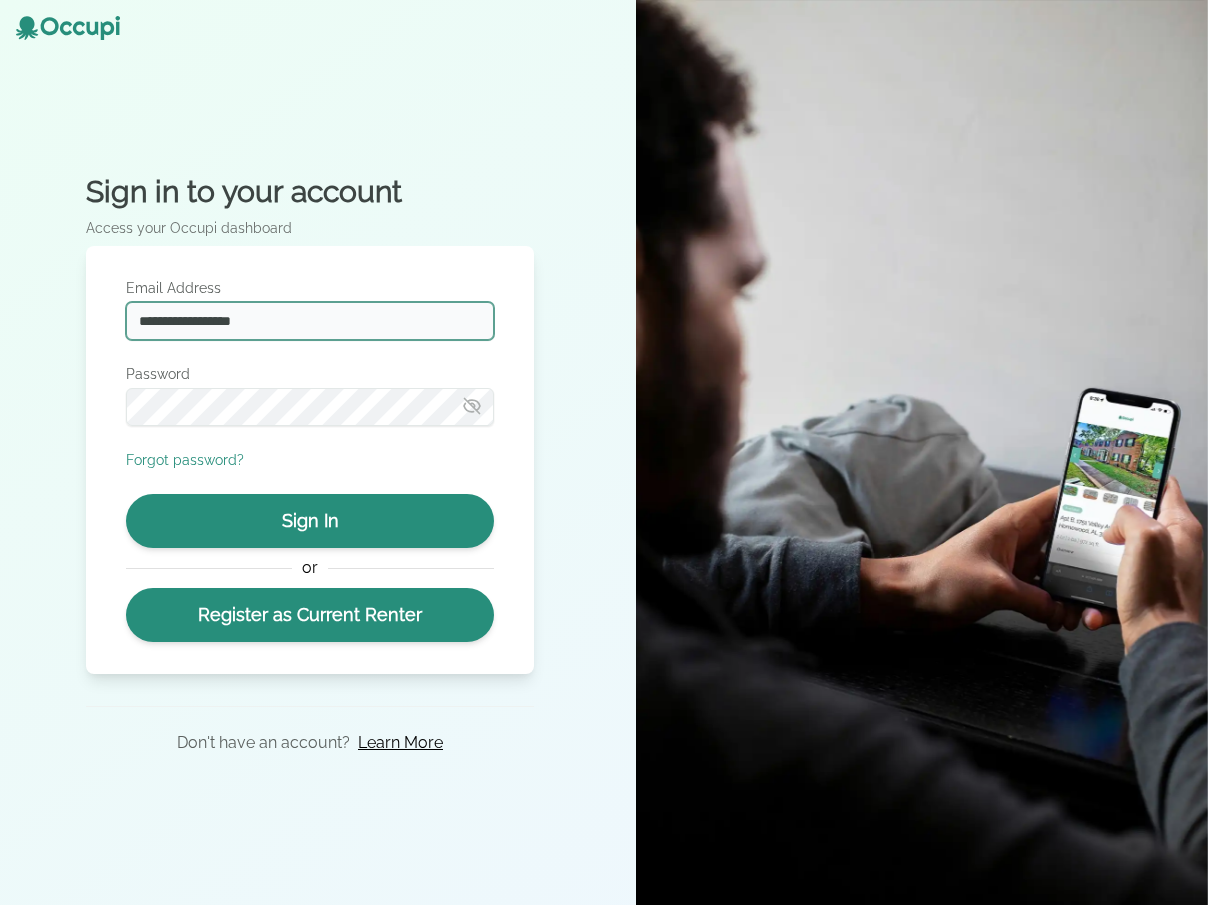 type on "**********" 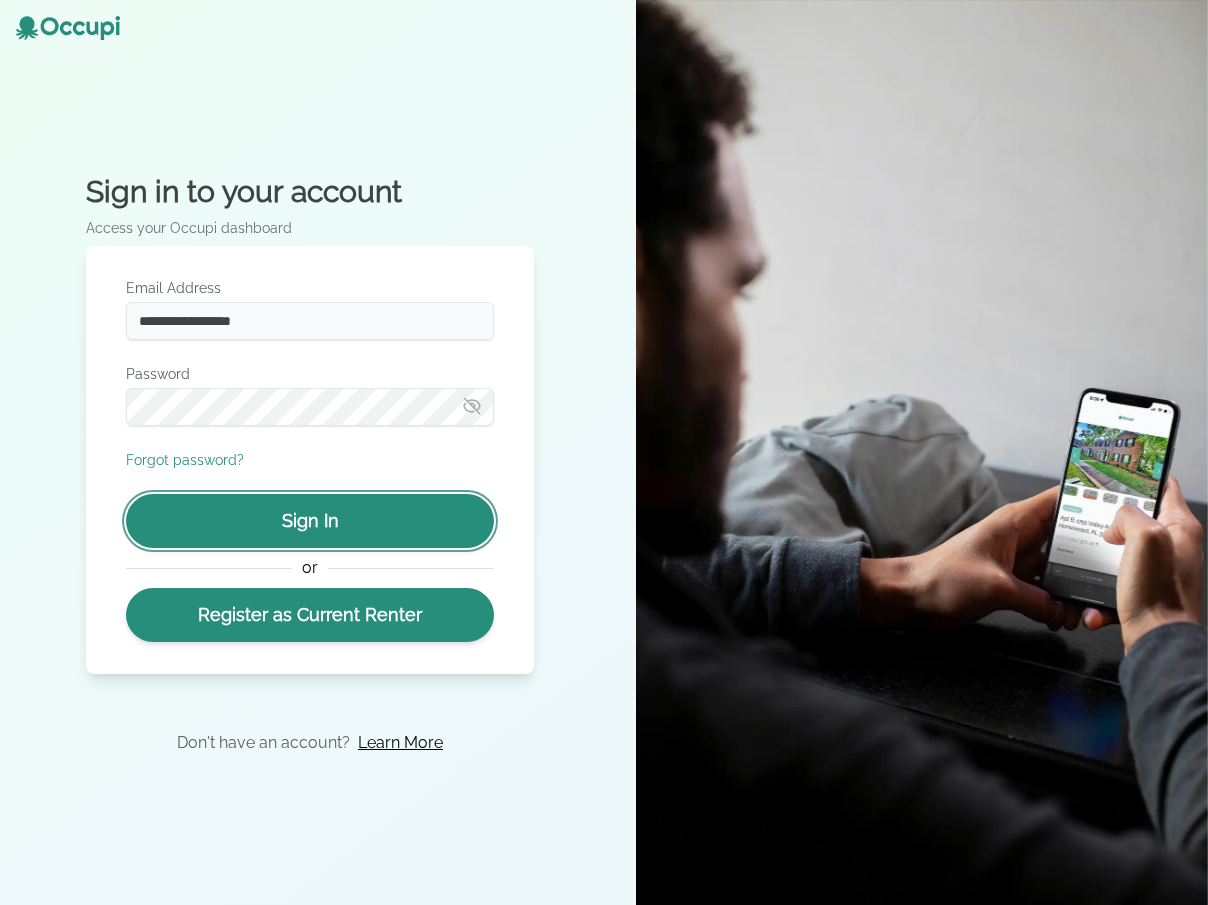 click on "Sign In" at bounding box center (310, 521) 